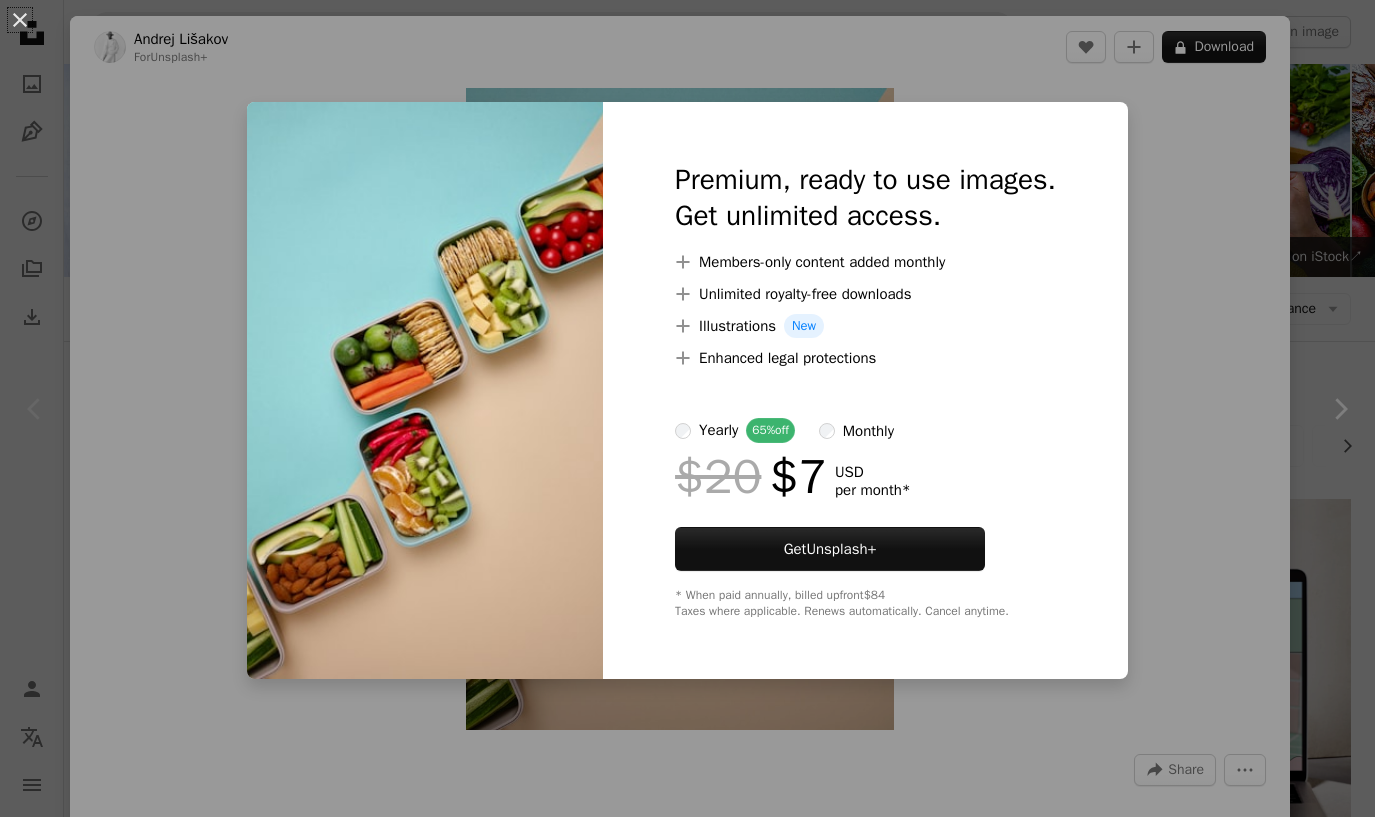 scroll, scrollTop: 380, scrollLeft: 0, axis: vertical 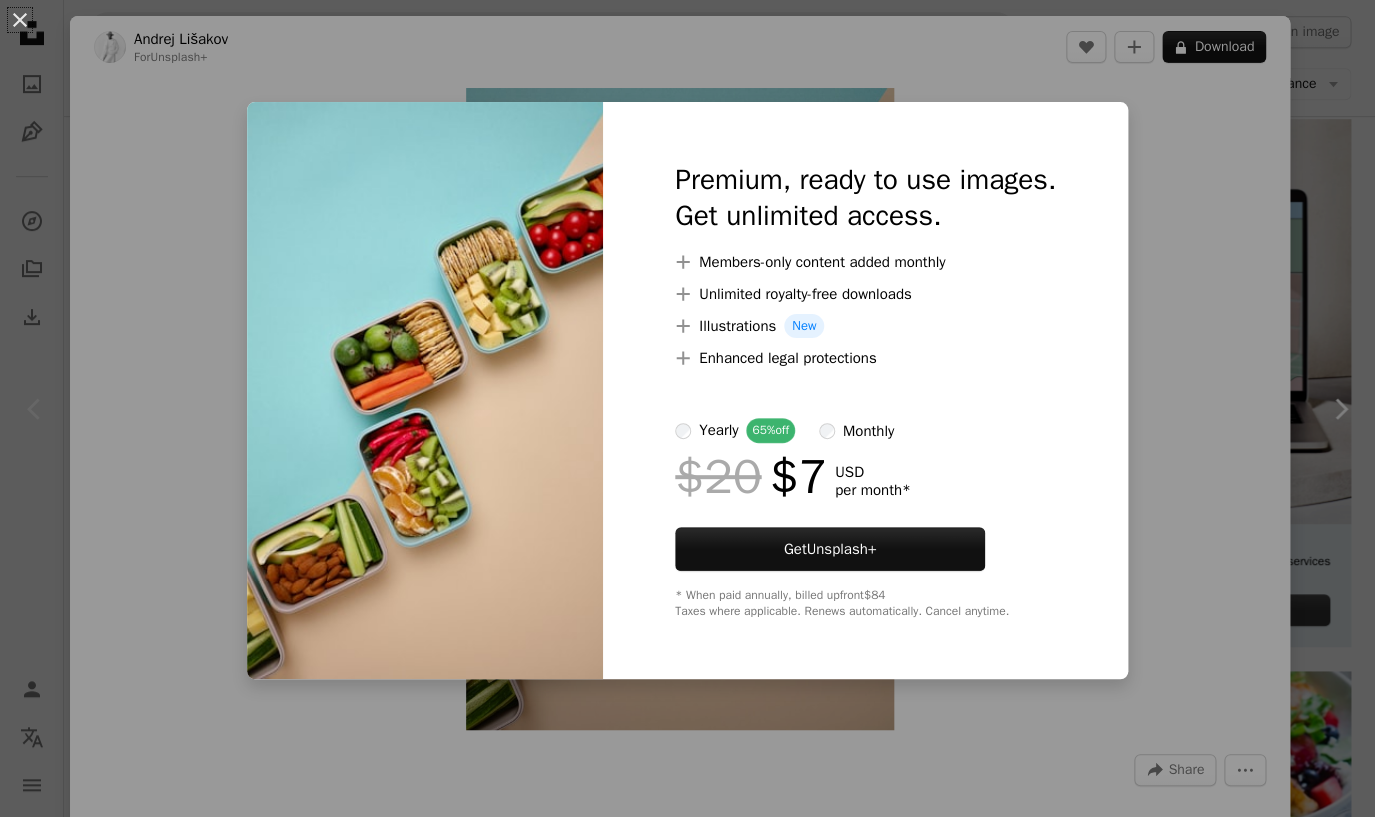 click on "An X shape Premium, ready to use images. Get unlimited access. A plus sign Members-only content added monthly A plus sign Unlimited royalty-free downloads A plus sign Illustrations  New A plus sign Enhanced legal protections yearly 65%  off monthly $20   $7 USD per month * Get  Unsplash+ * When paid annually, billed upfront  $84 Taxes where applicable. Renews automatically. Cancel anytime." at bounding box center [687, 408] 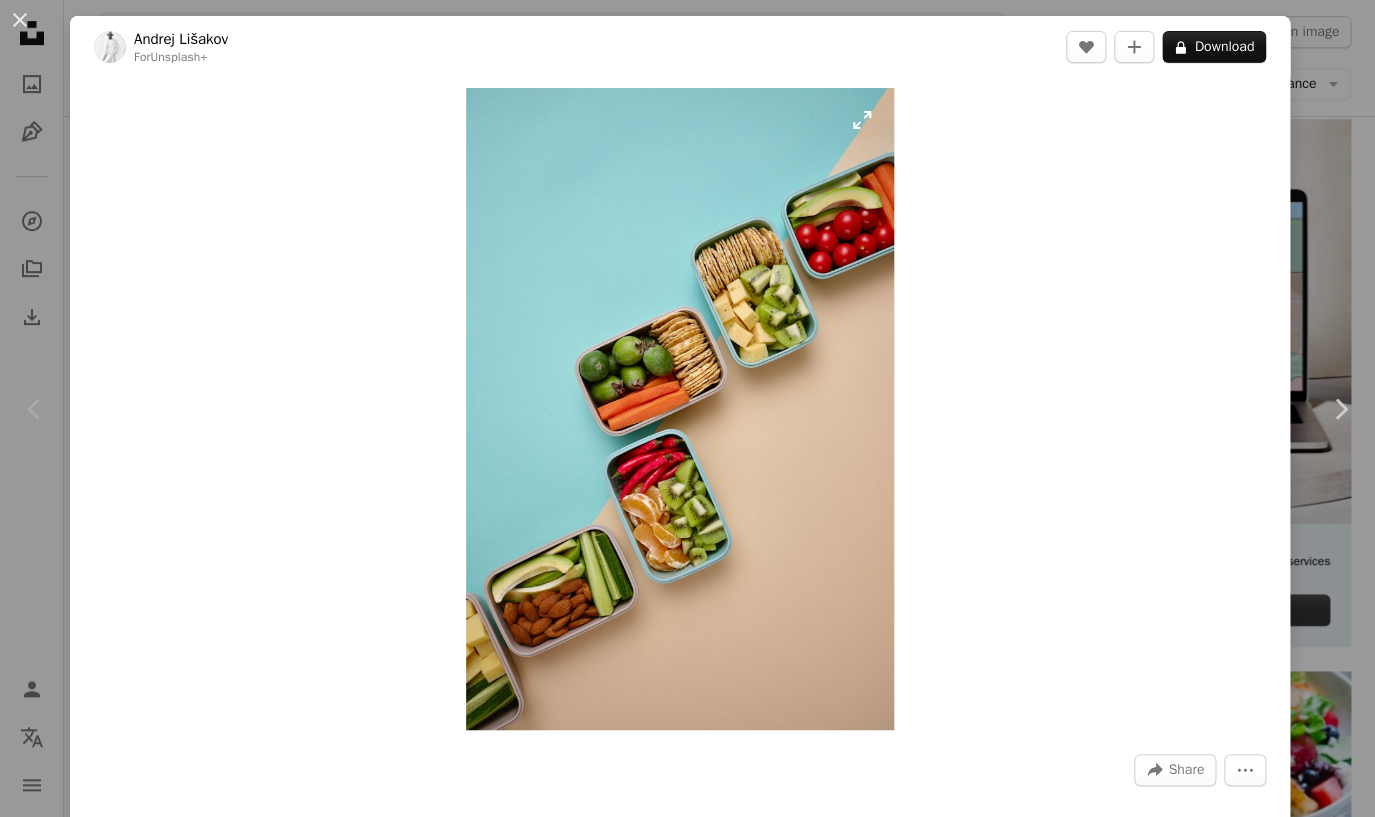click at bounding box center [680, 409] 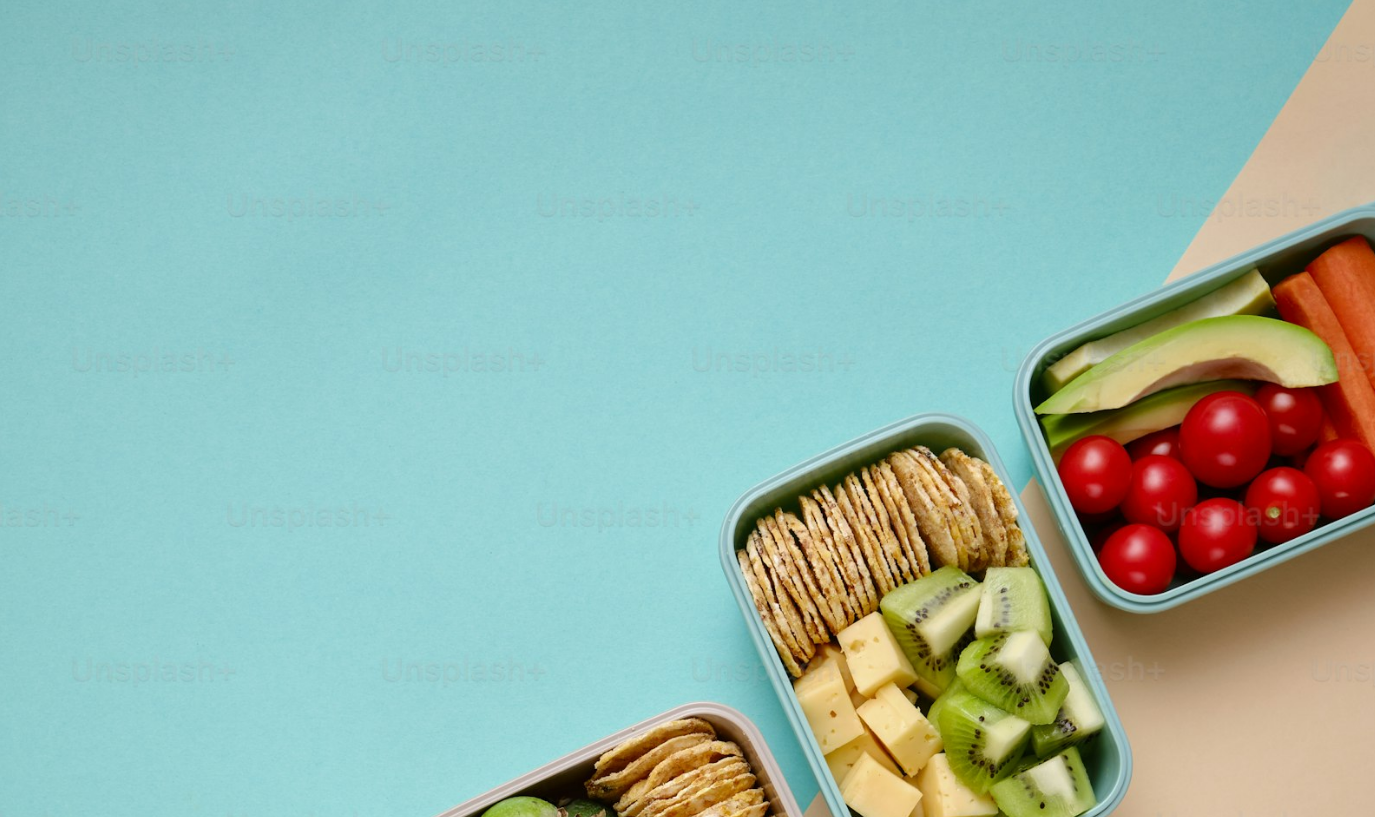 scroll, scrollTop: 624, scrollLeft: 0, axis: vertical 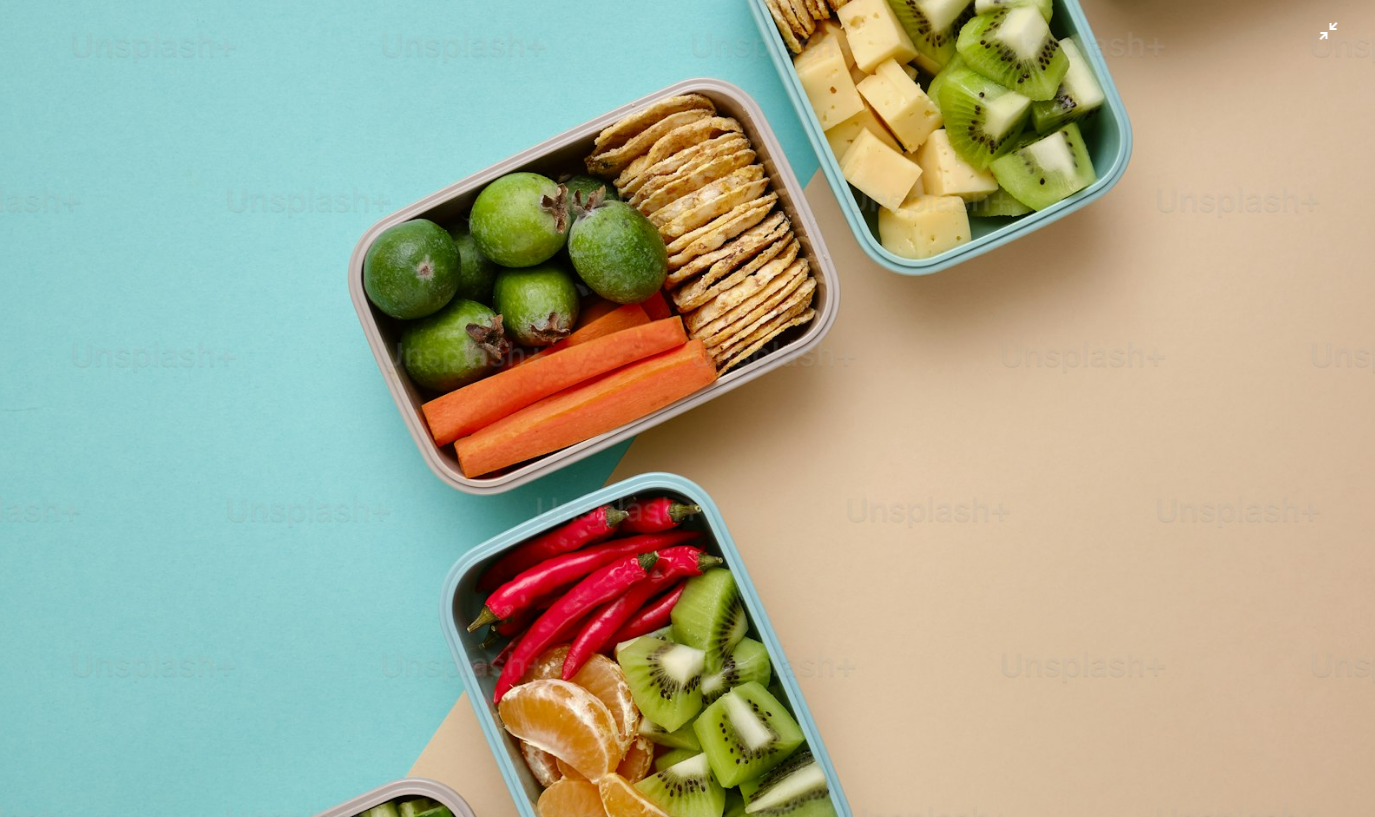 click at bounding box center [687, 408] 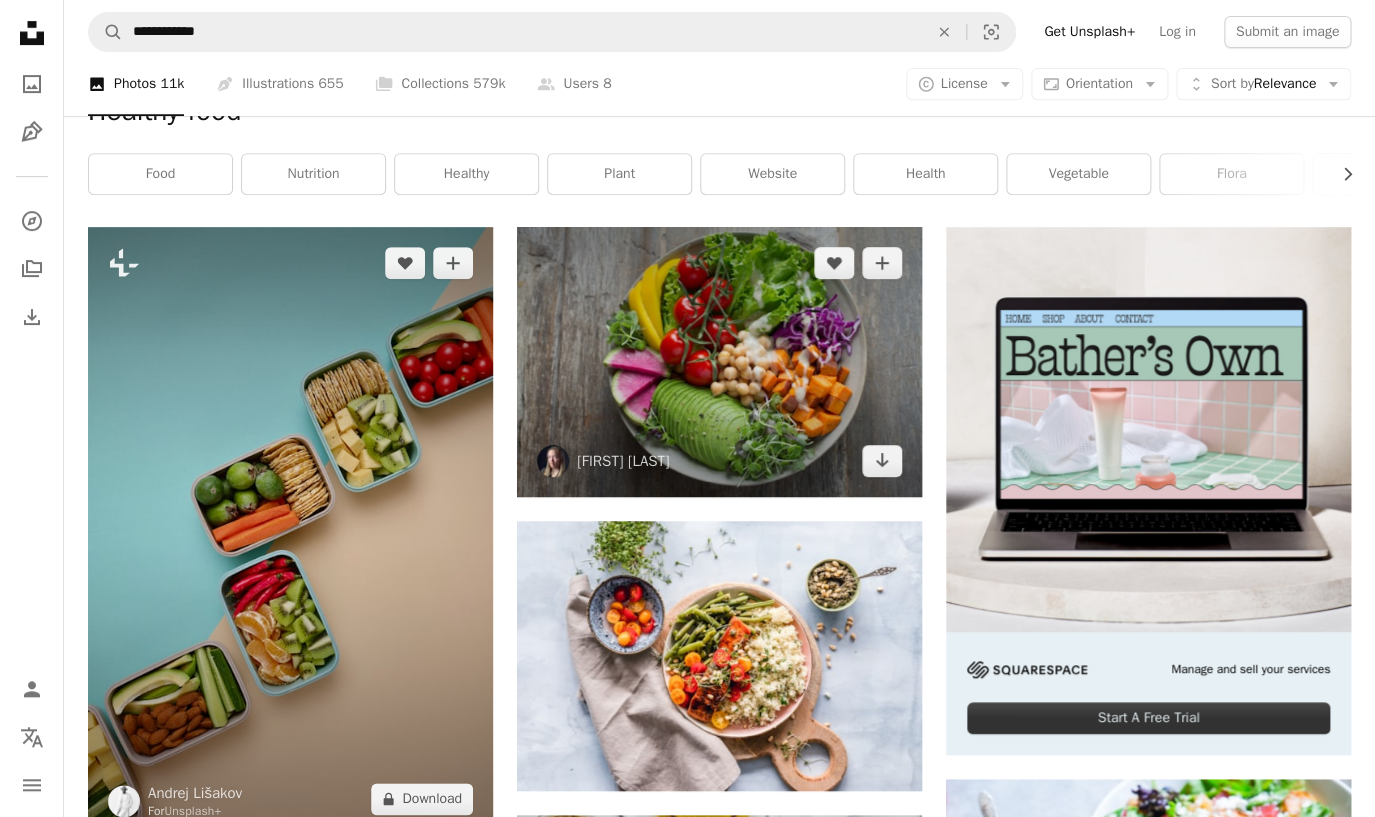 scroll, scrollTop: 0, scrollLeft: 0, axis: both 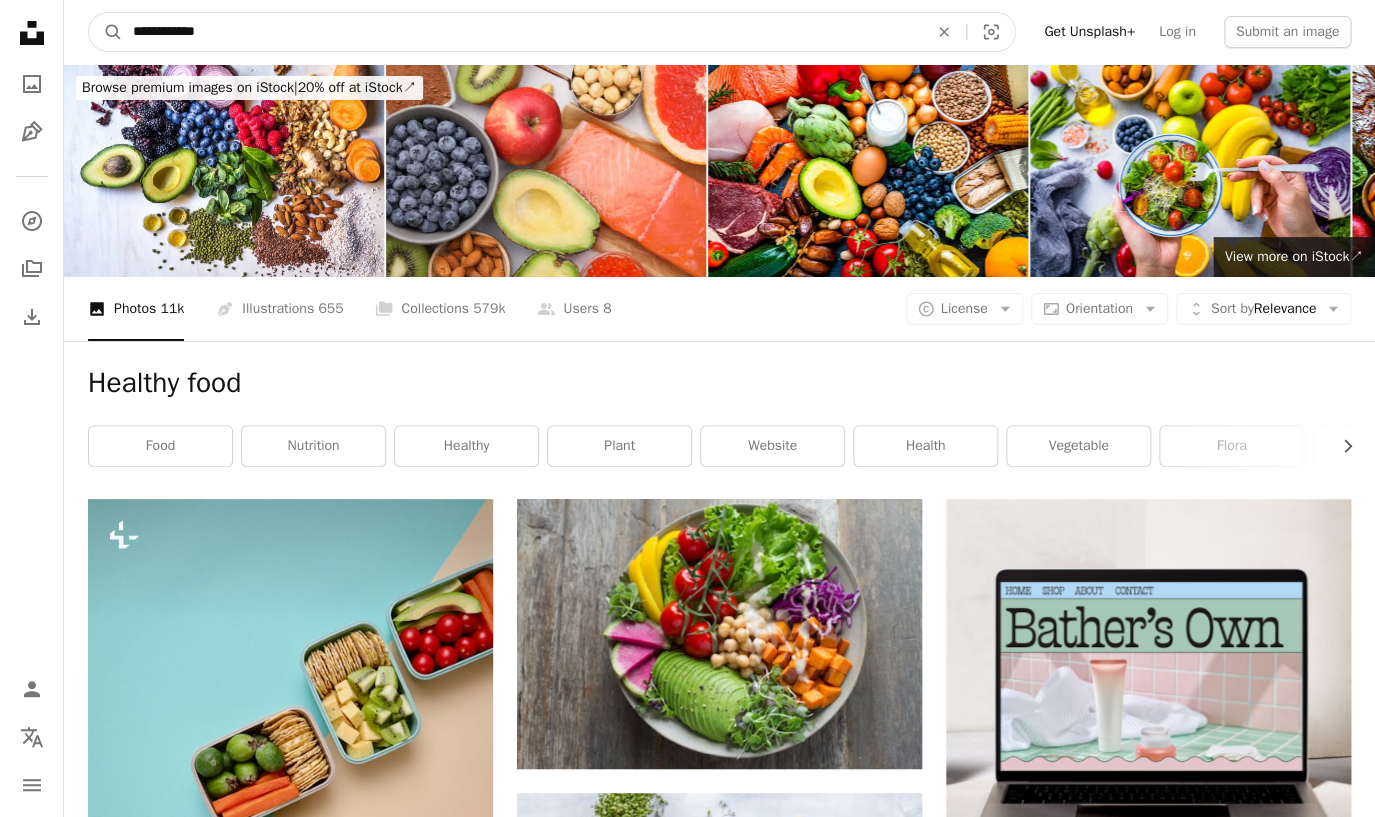 click on "**********" at bounding box center [522, 32] 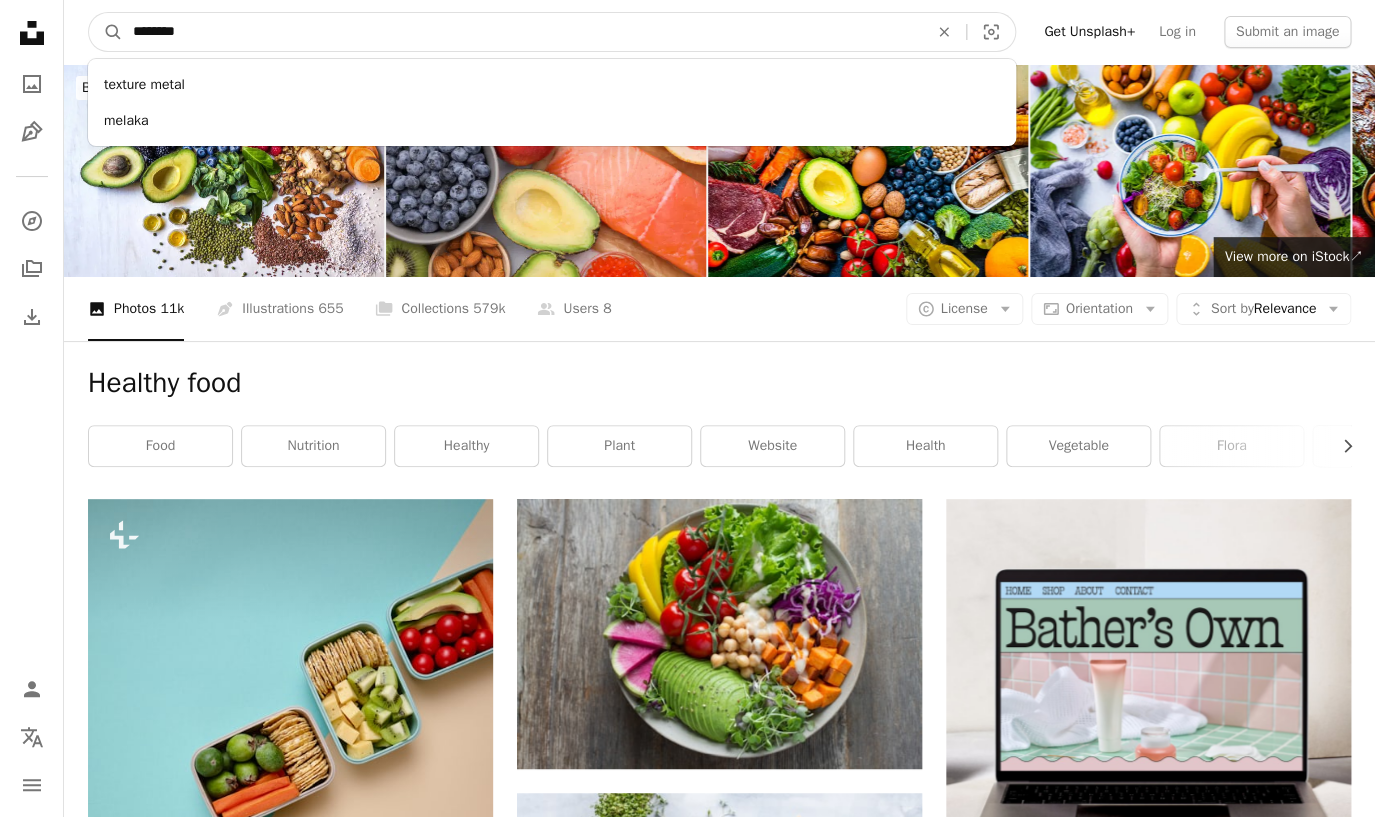 type on "*********" 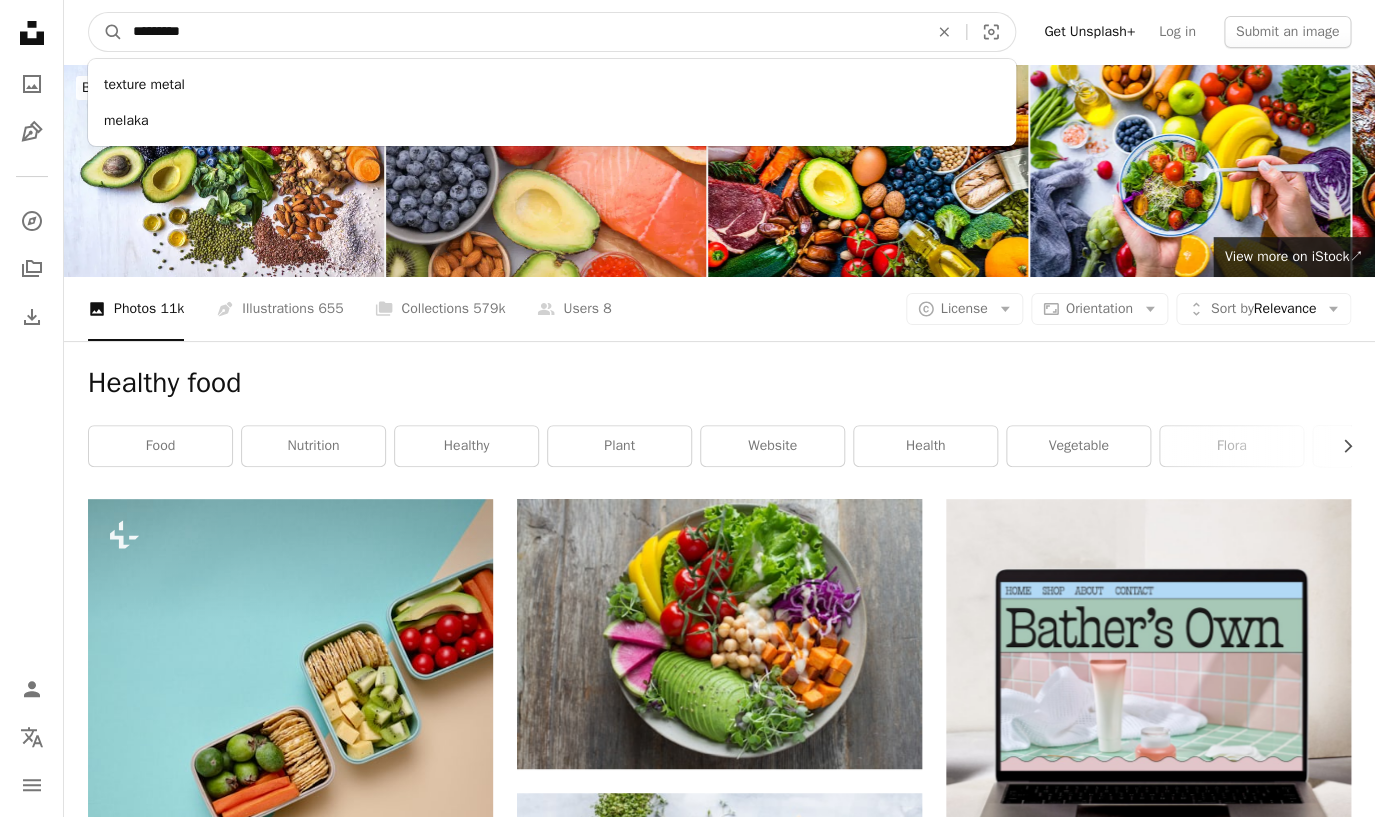 click on "A magnifying glass" at bounding box center (106, 32) 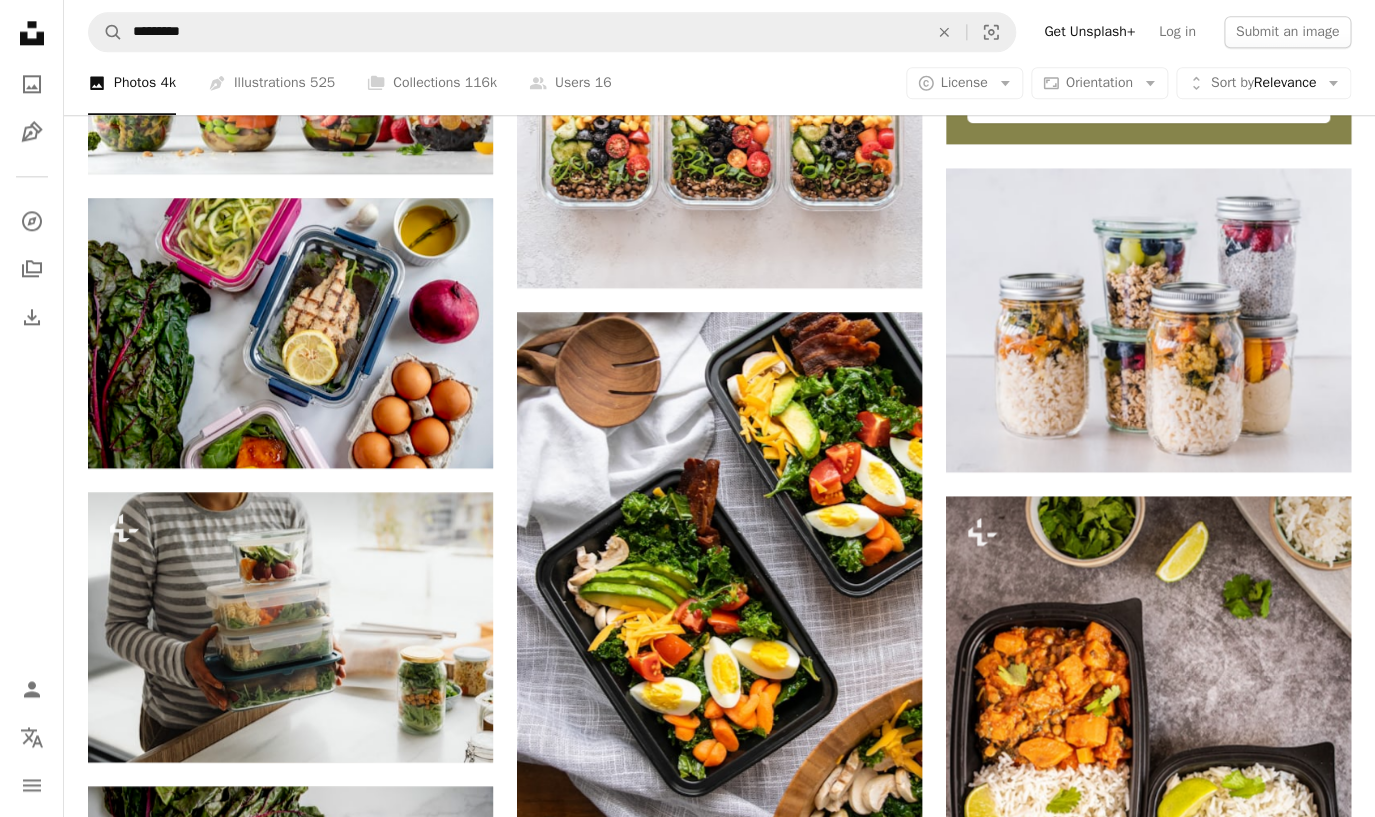 scroll, scrollTop: 796, scrollLeft: 0, axis: vertical 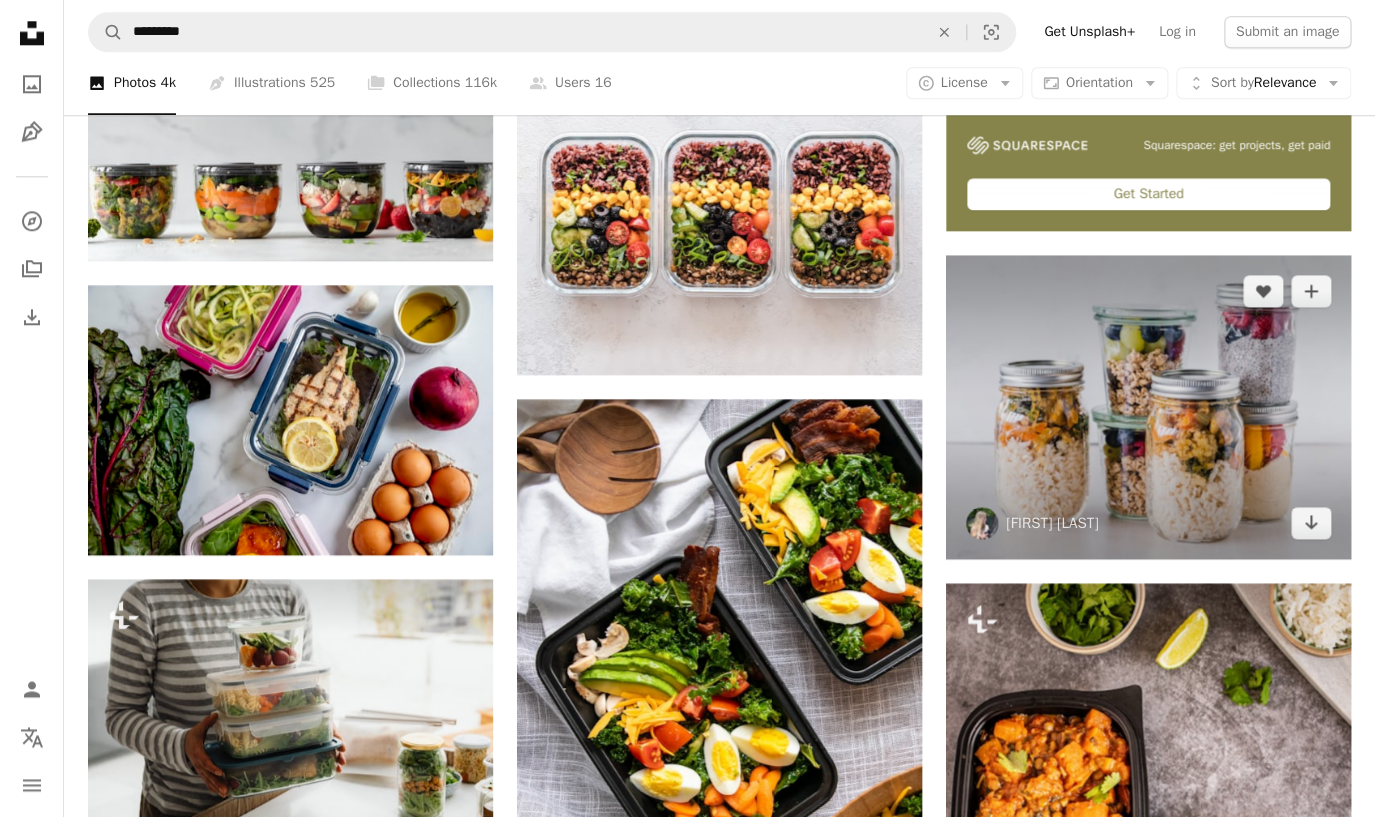 click at bounding box center [1148, 407] 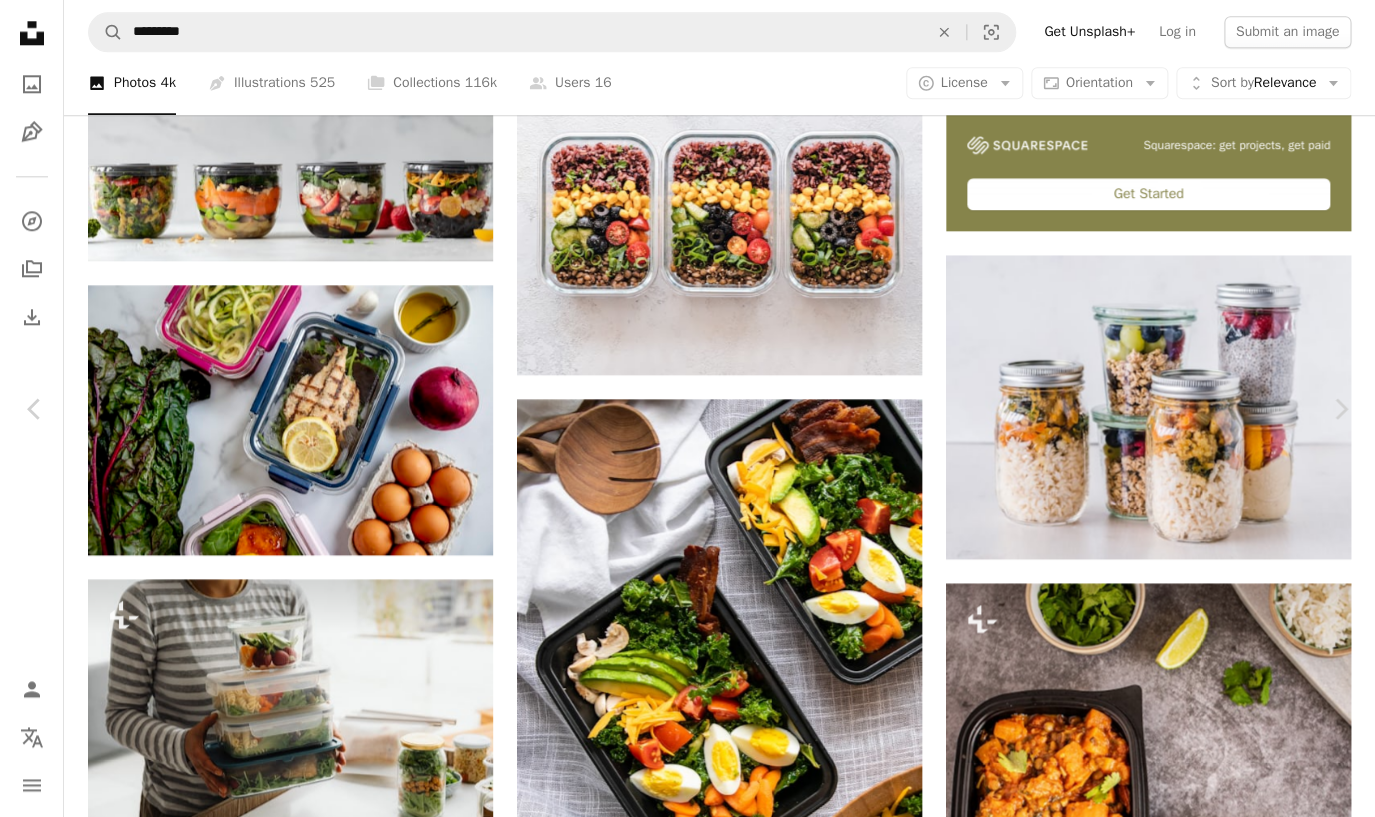 click on "Download free" at bounding box center [1176, 3563] 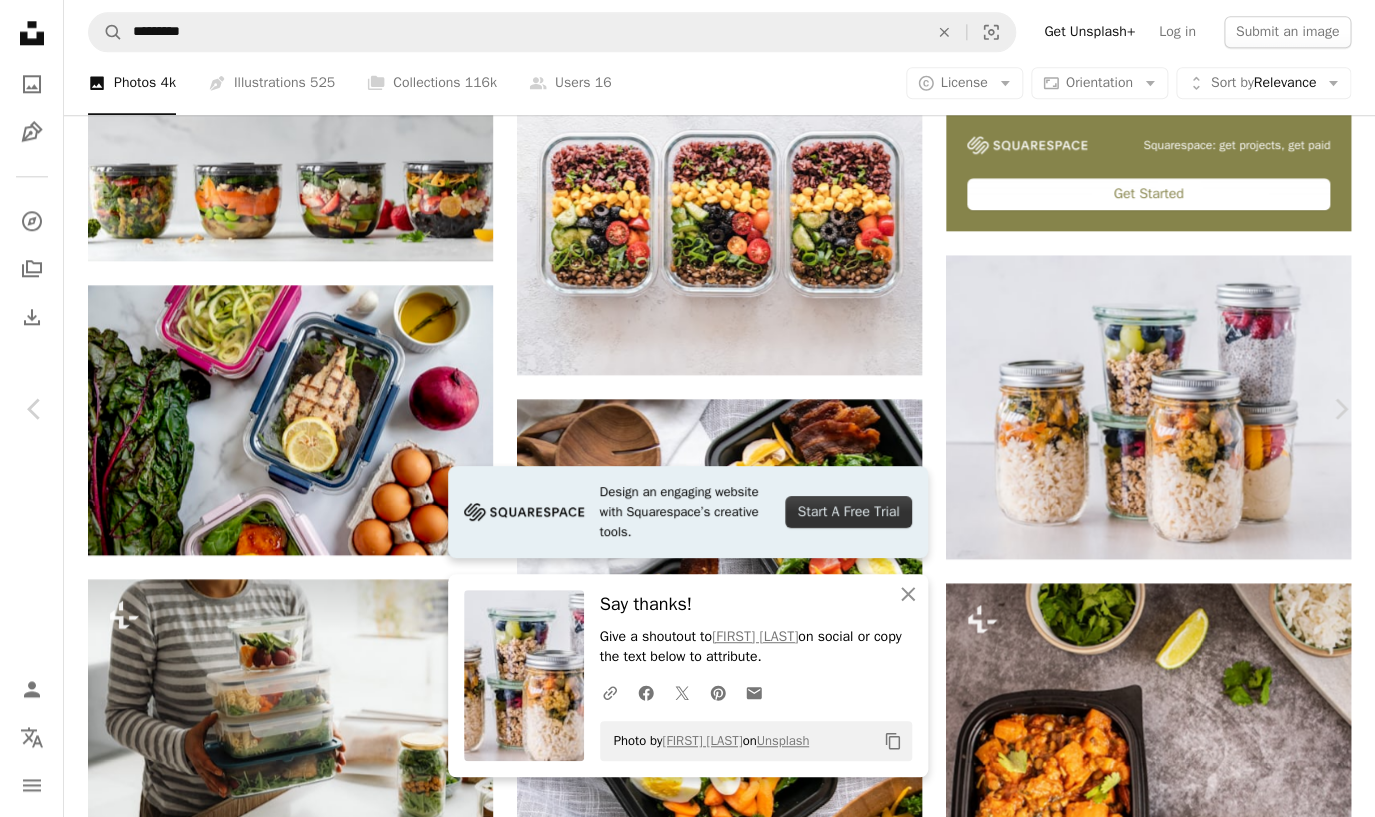 click on "An X shape" at bounding box center (20, 20) 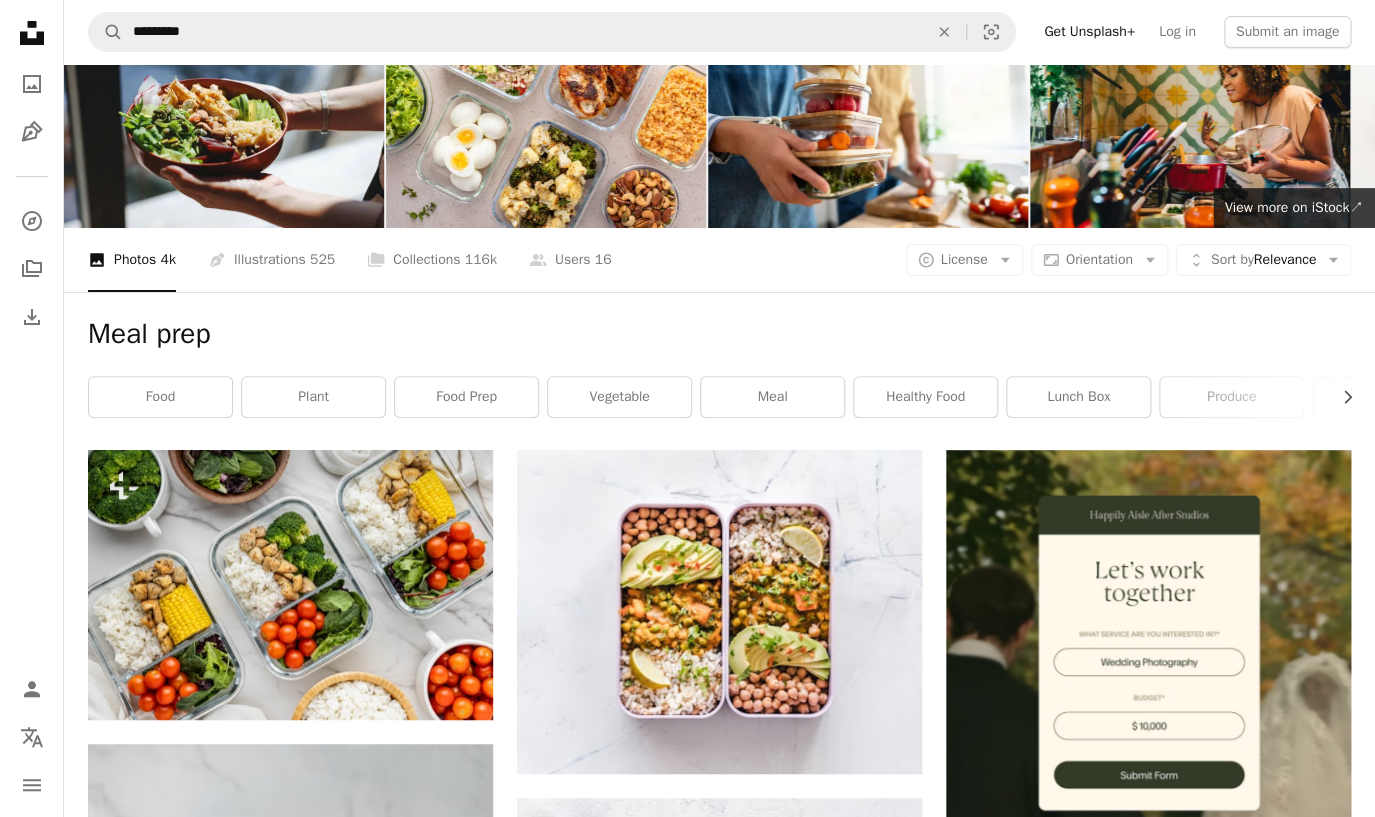 scroll, scrollTop: 0, scrollLeft: 0, axis: both 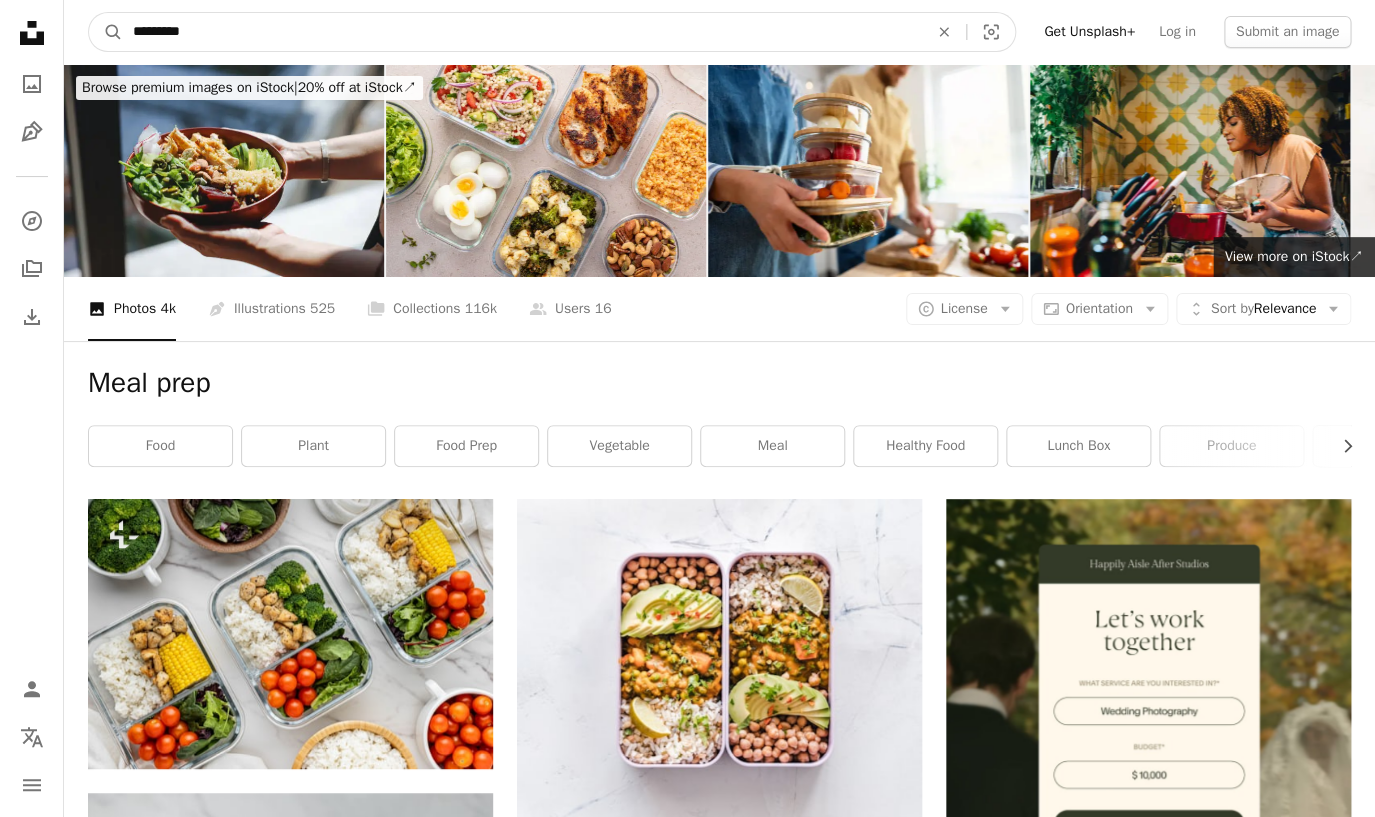 click on "*********" at bounding box center [522, 32] 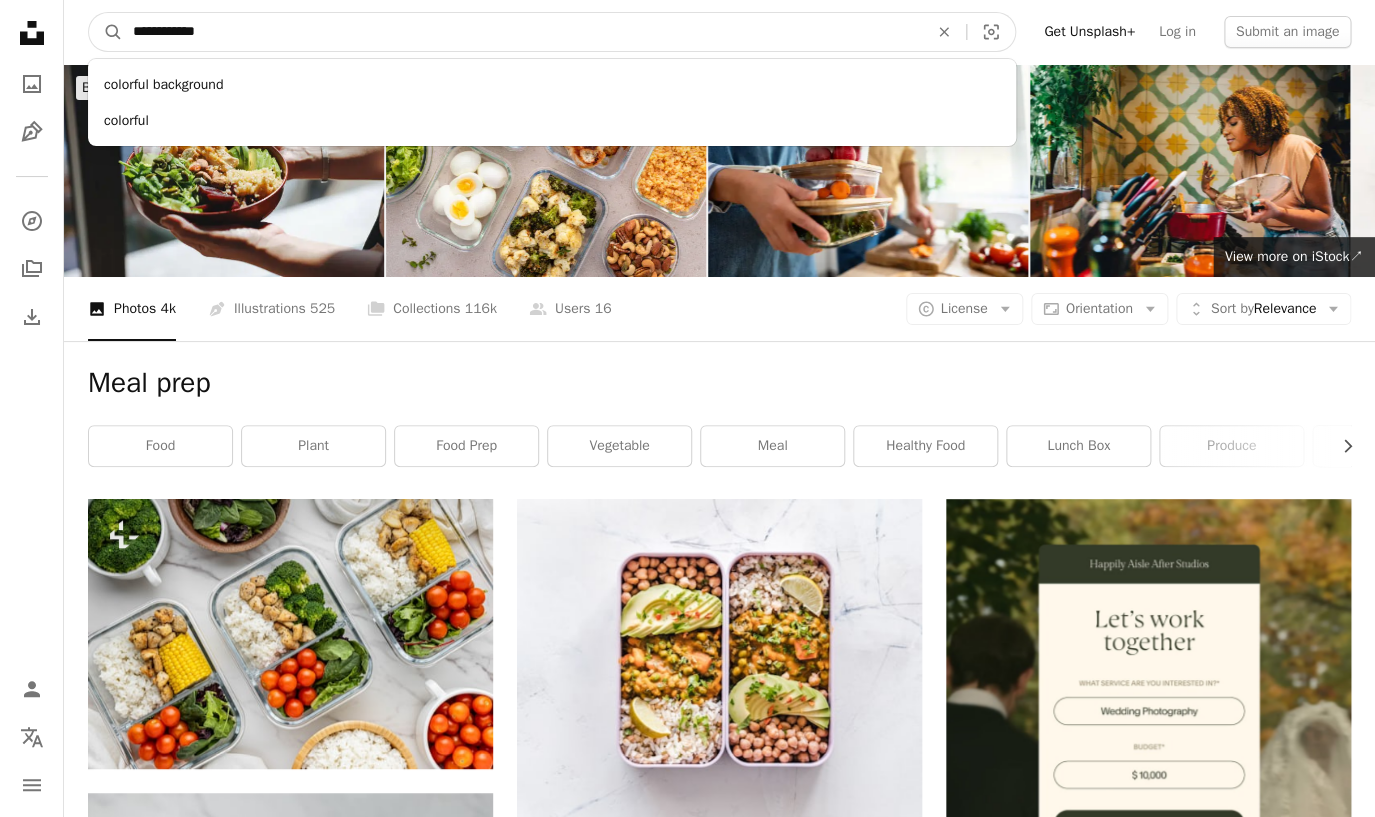 type on "**********" 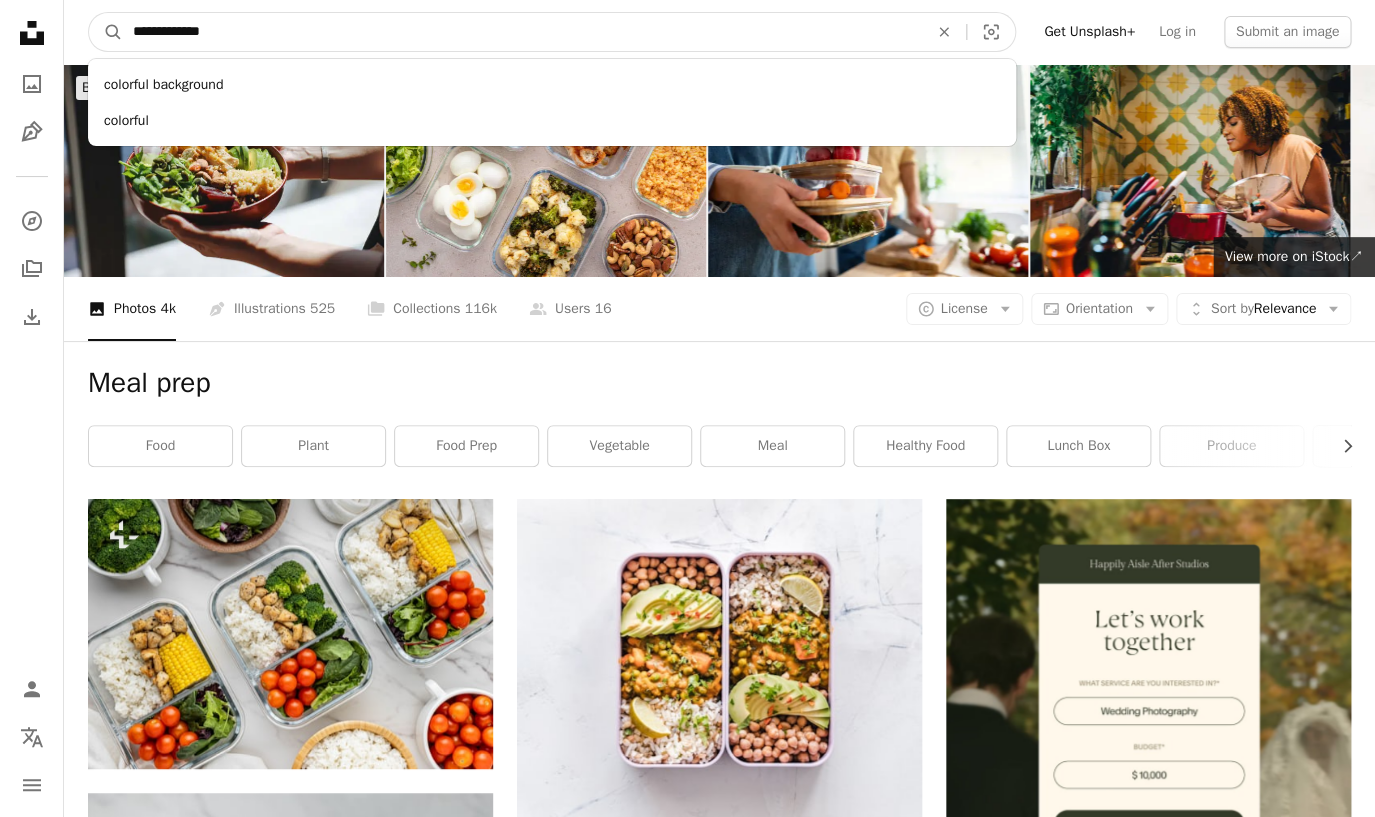 click on "A magnifying glass" at bounding box center (106, 32) 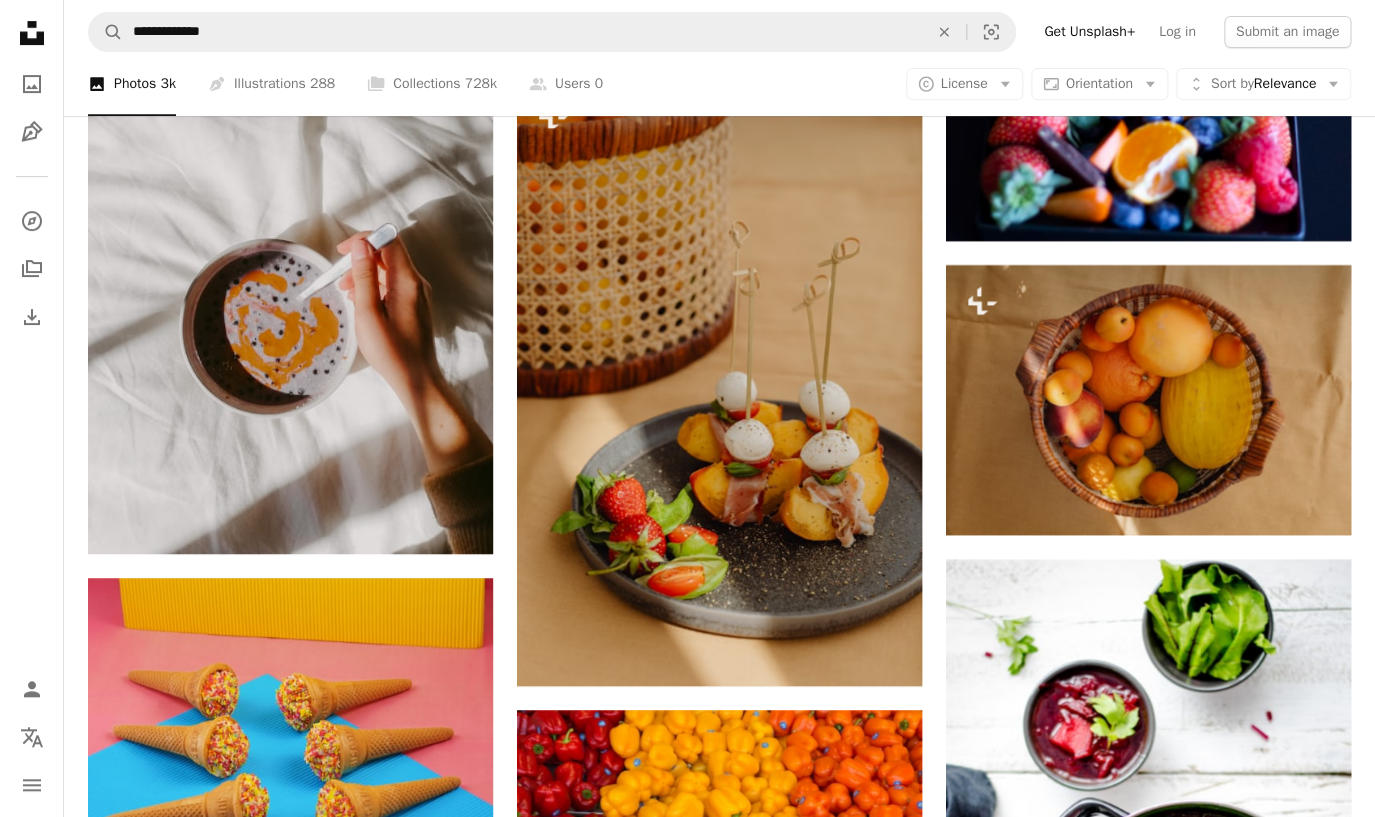 scroll, scrollTop: 3028, scrollLeft: 0, axis: vertical 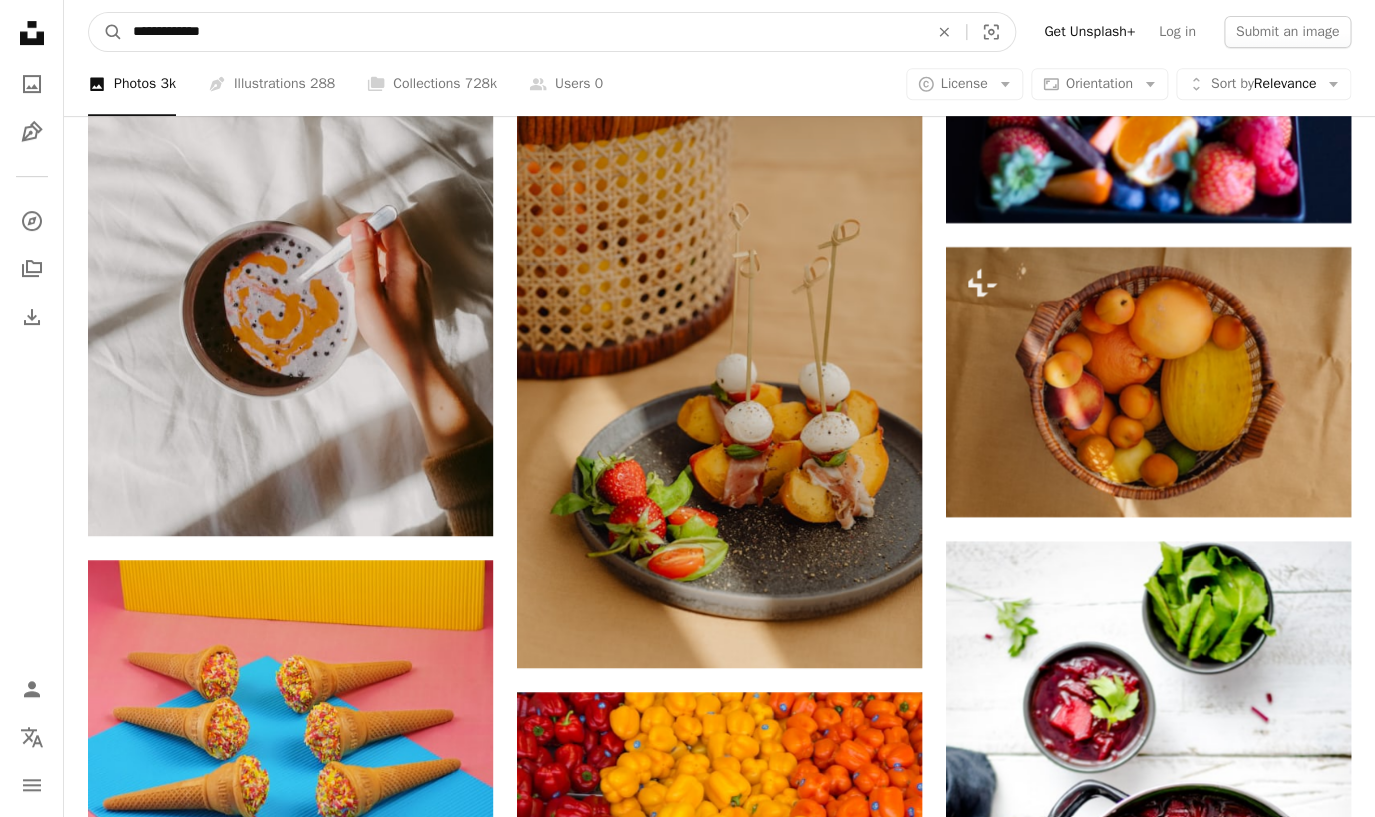 click on "**********" at bounding box center [522, 32] 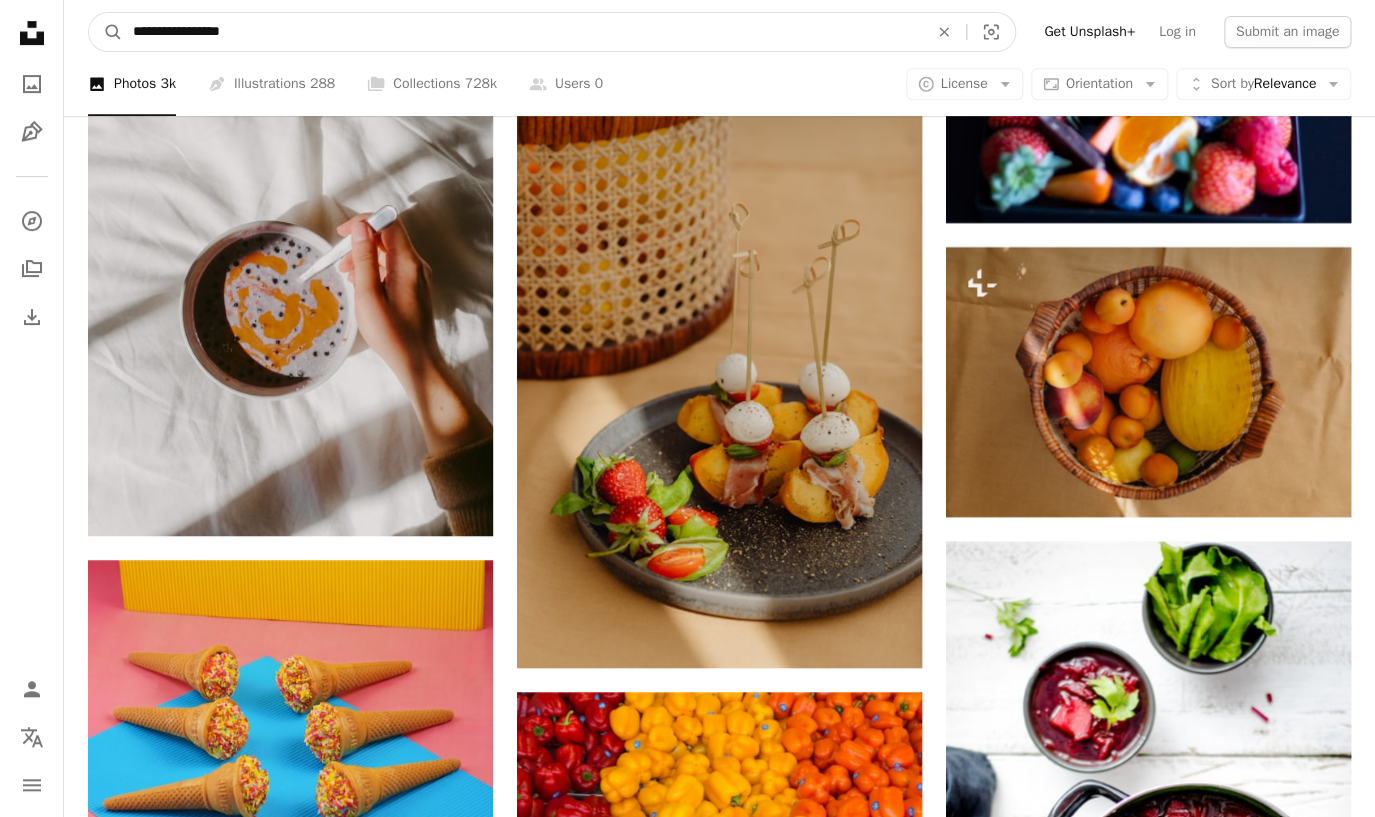 type on "**********" 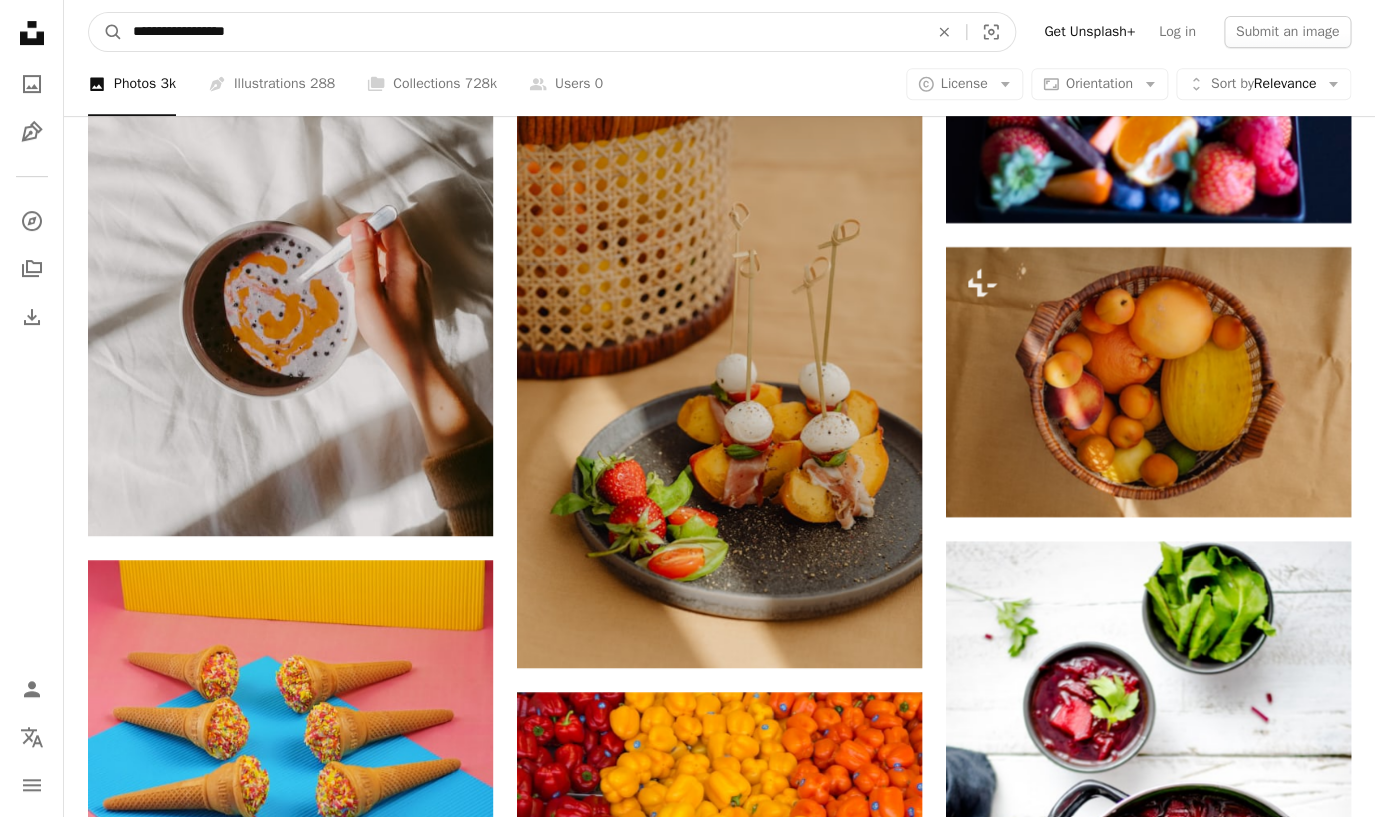 click on "A magnifying glass" at bounding box center [106, 32] 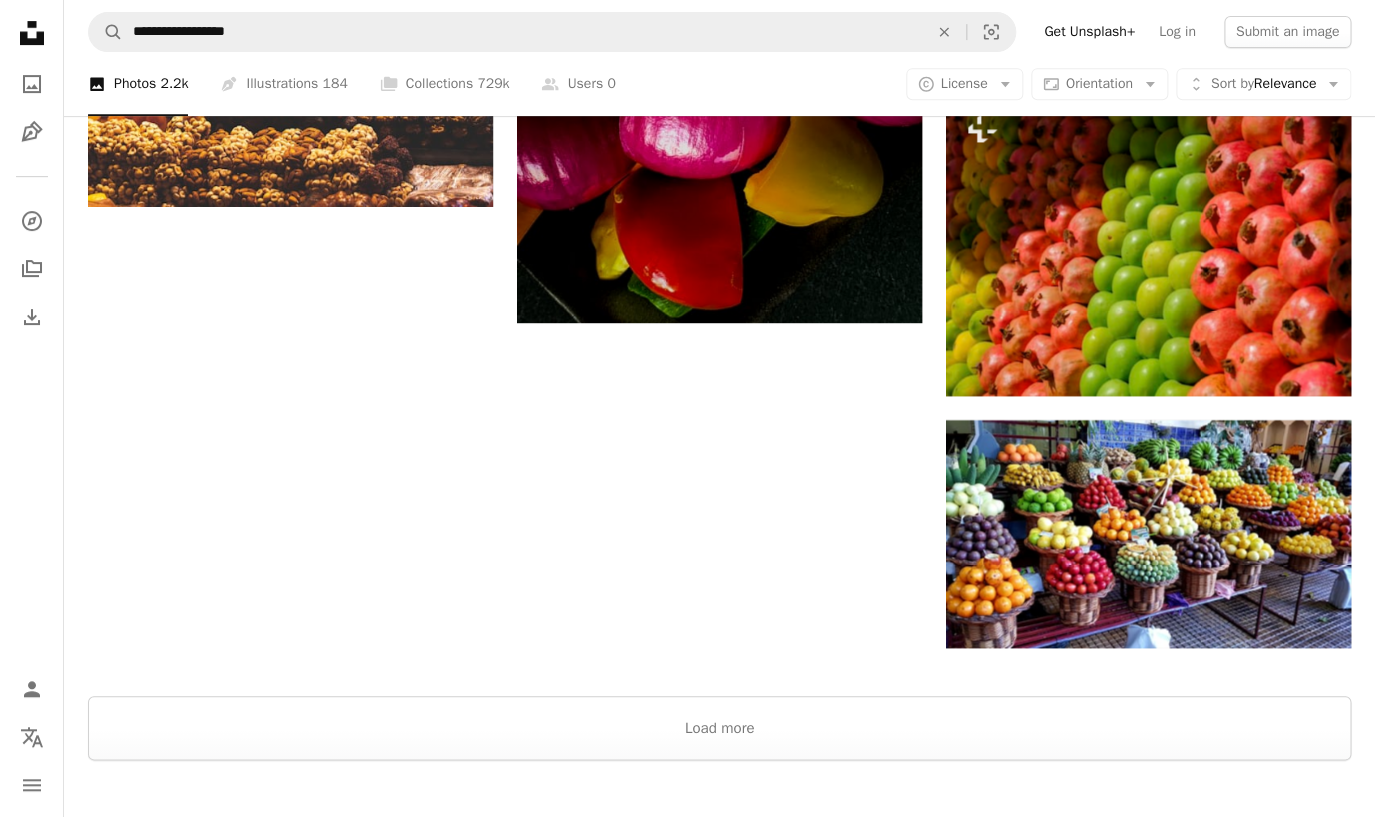 scroll, scrollTop: 3040, scrollLeft: 0, axis: vertical 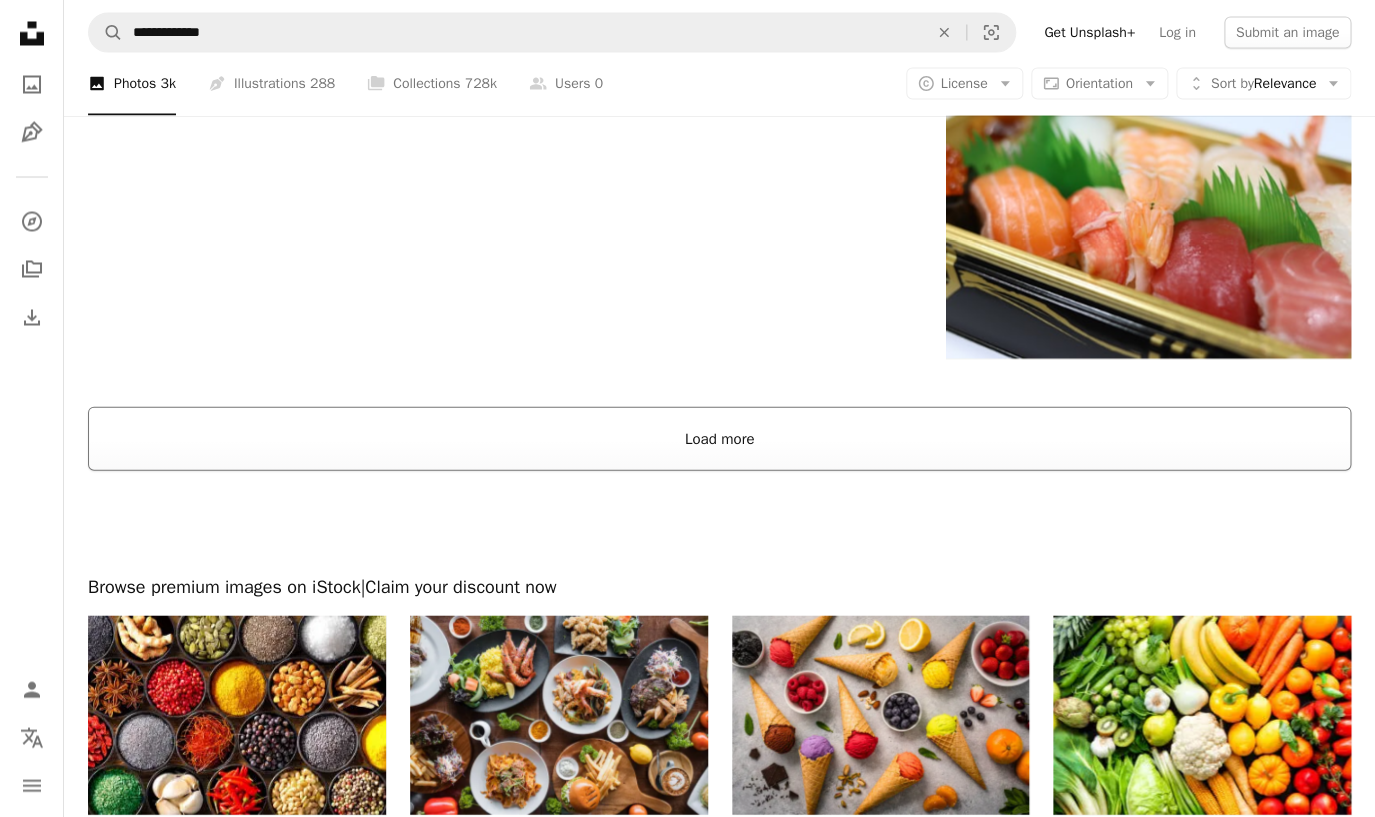 click on "Load more" at bounding box center (719, 438) 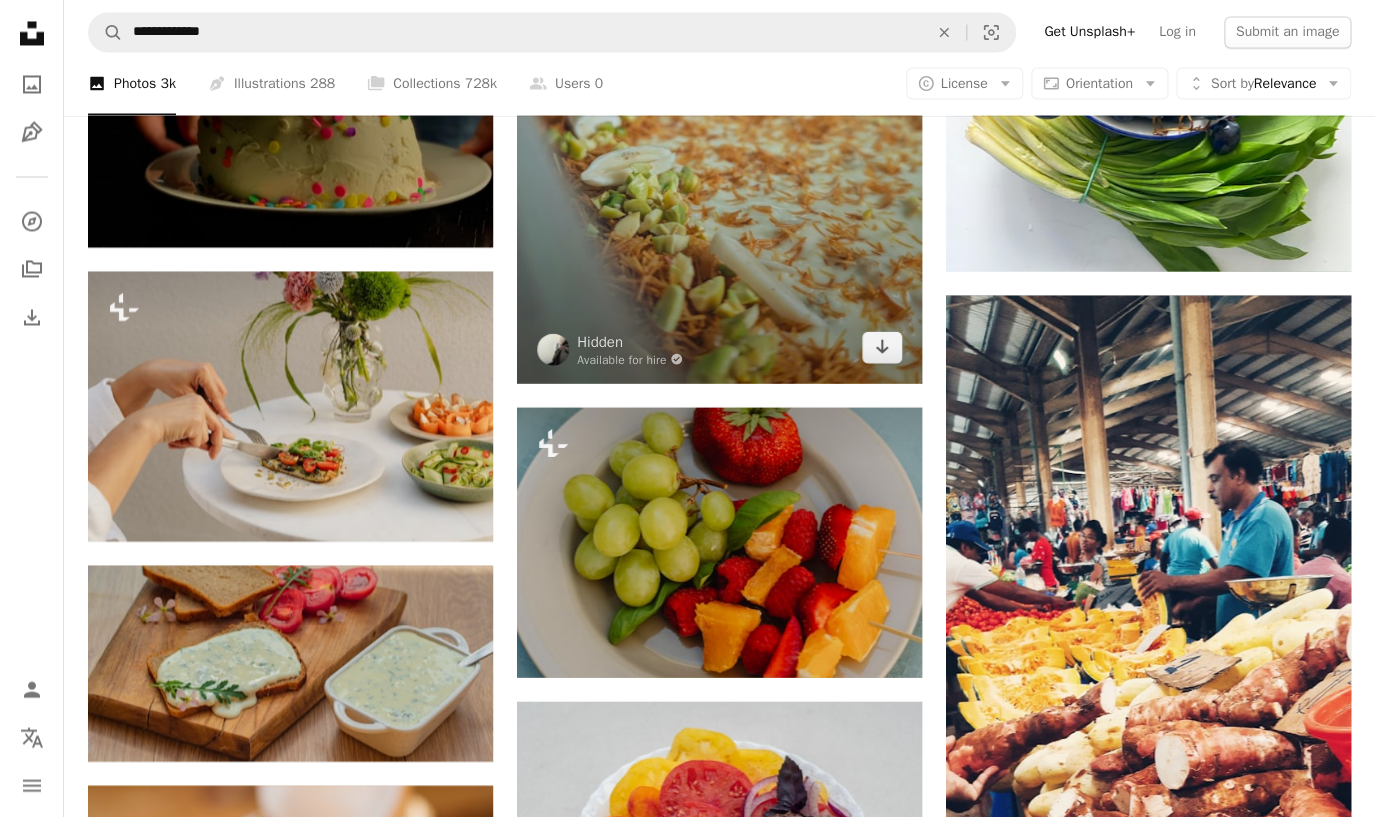 scroll, scrollTop: 6811, scrollLeft: 0, axis: vertical 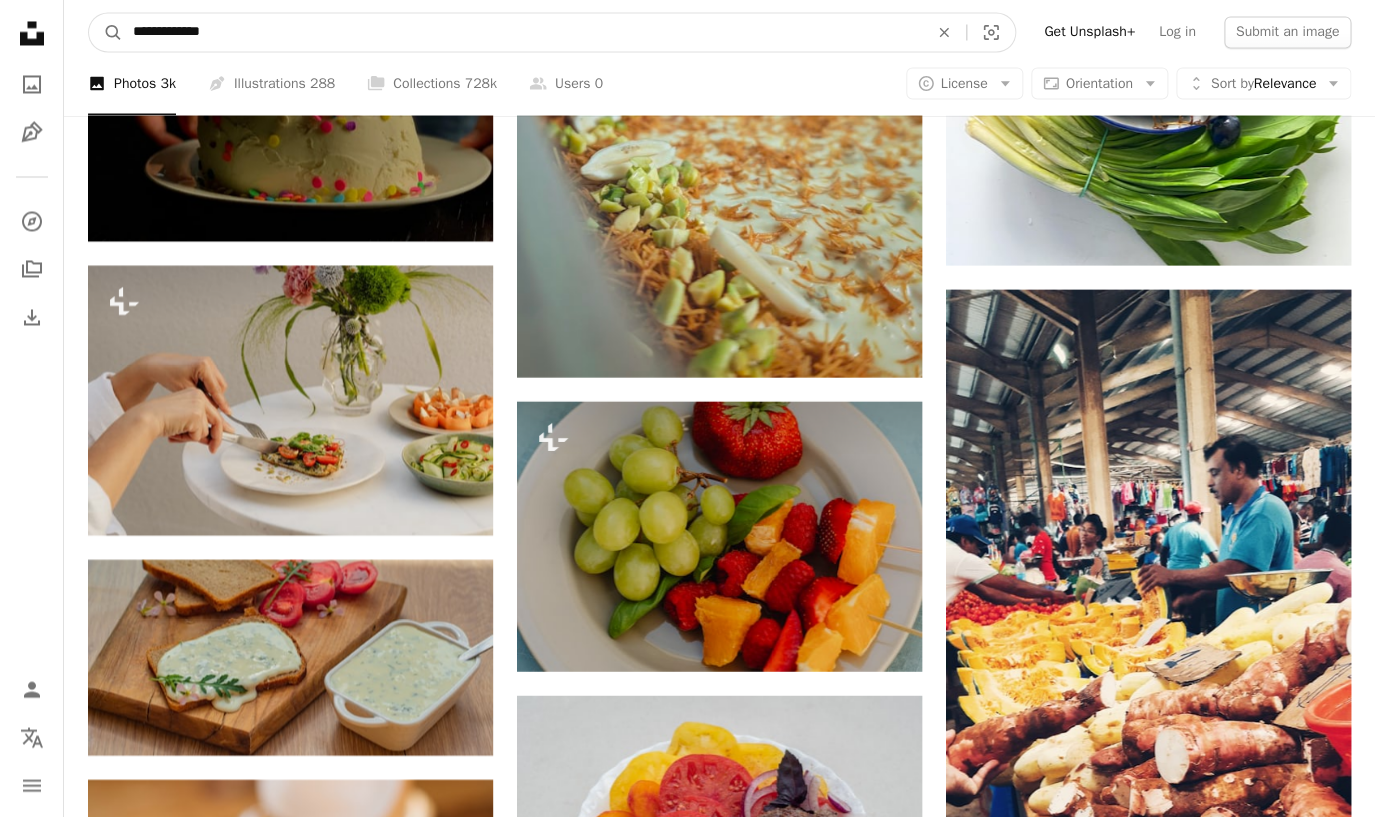 click on "**********" at bounding box center [522, 32] 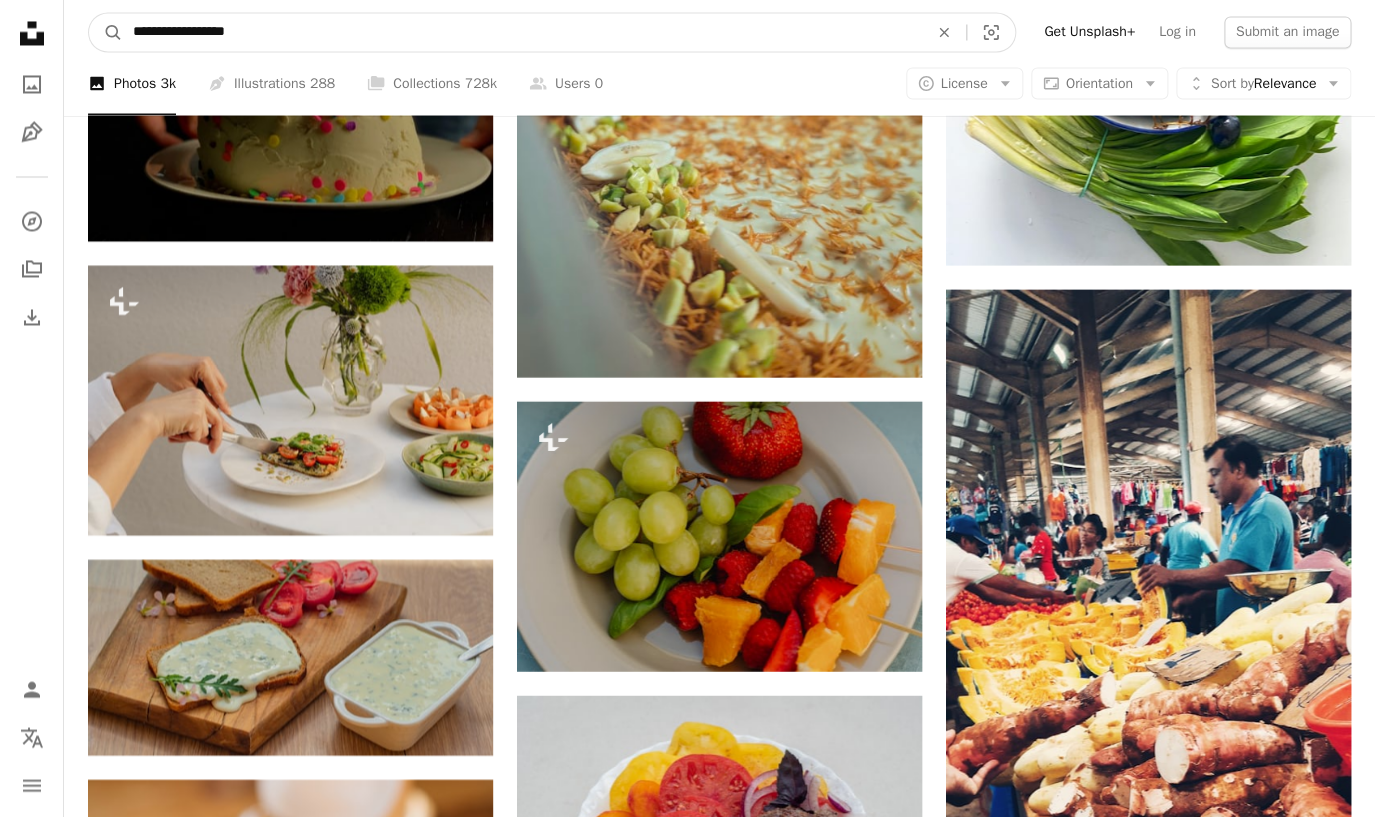 type on "**********" 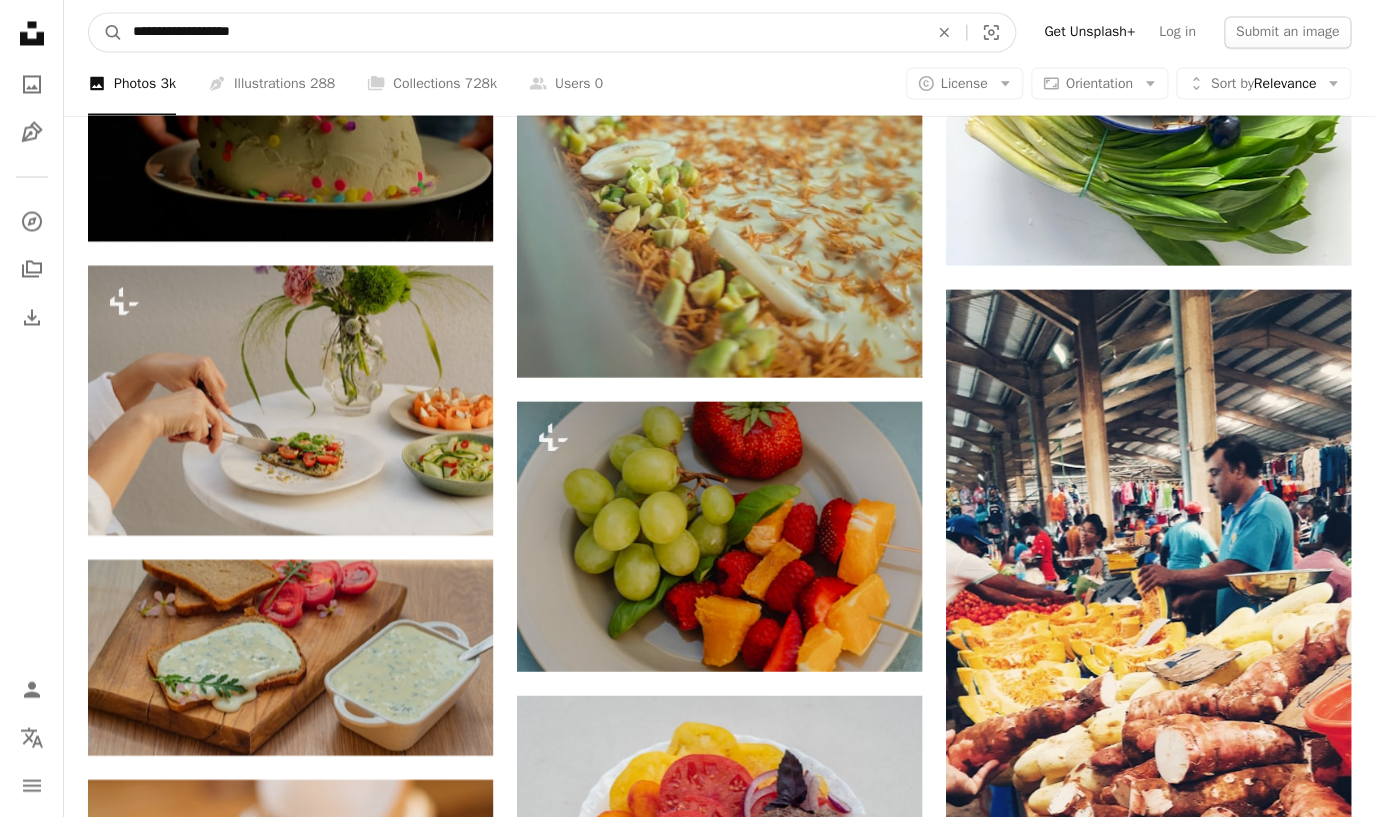 click on "A magnifying glass" at bounding box center (106, 32) 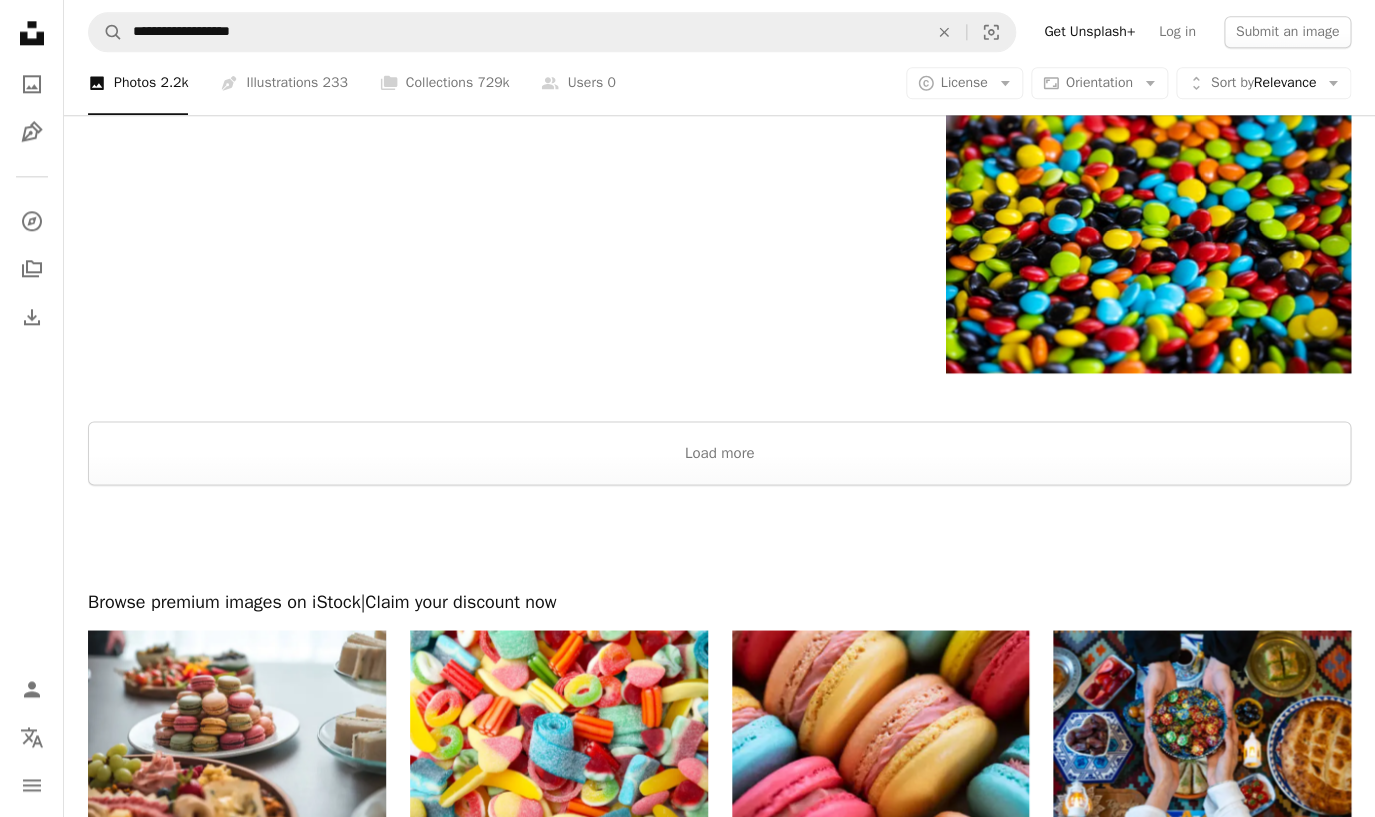scroll, scrollTop: 3614, scrollLeft: 0, axis: vertical 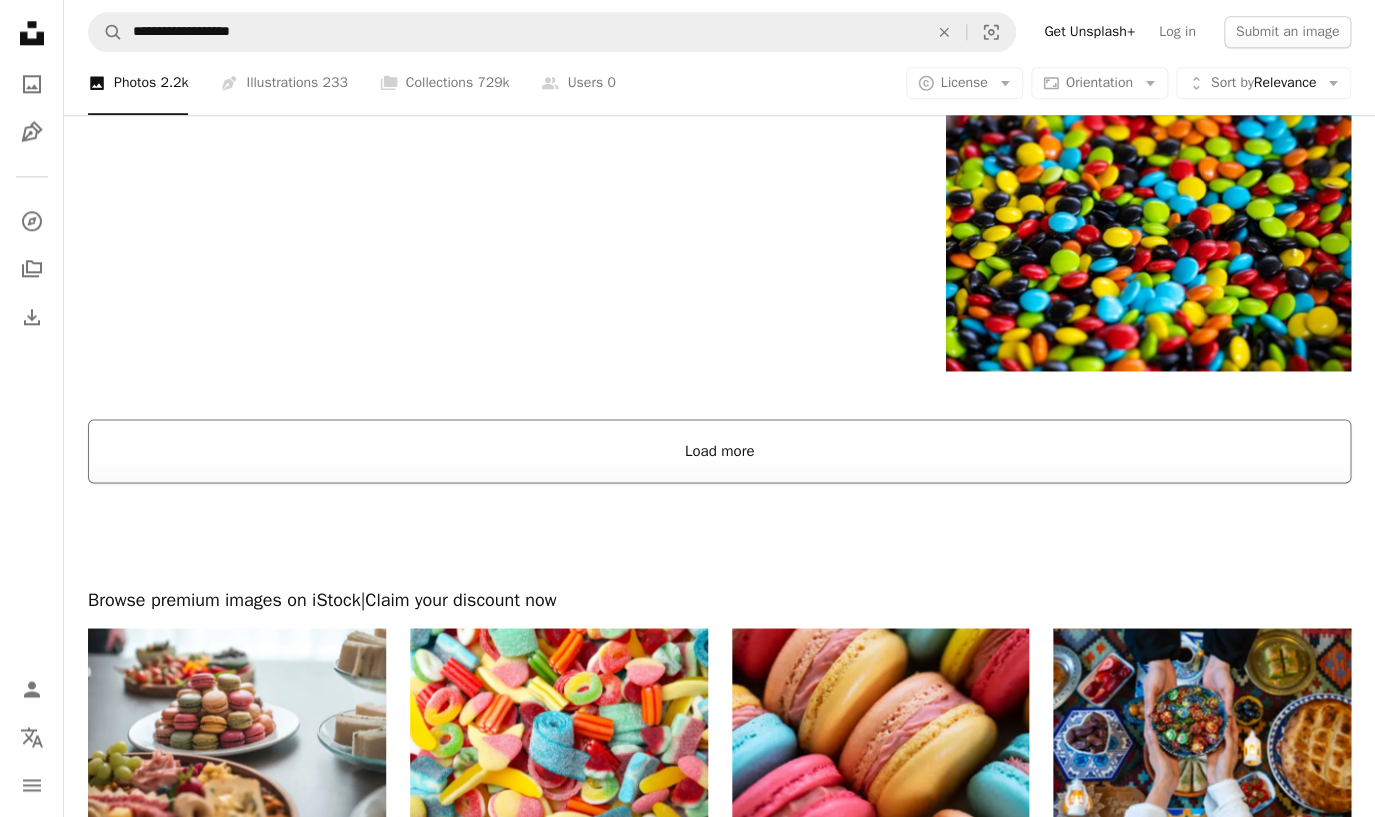 click on "Load more" at bounding box center (719, 451) 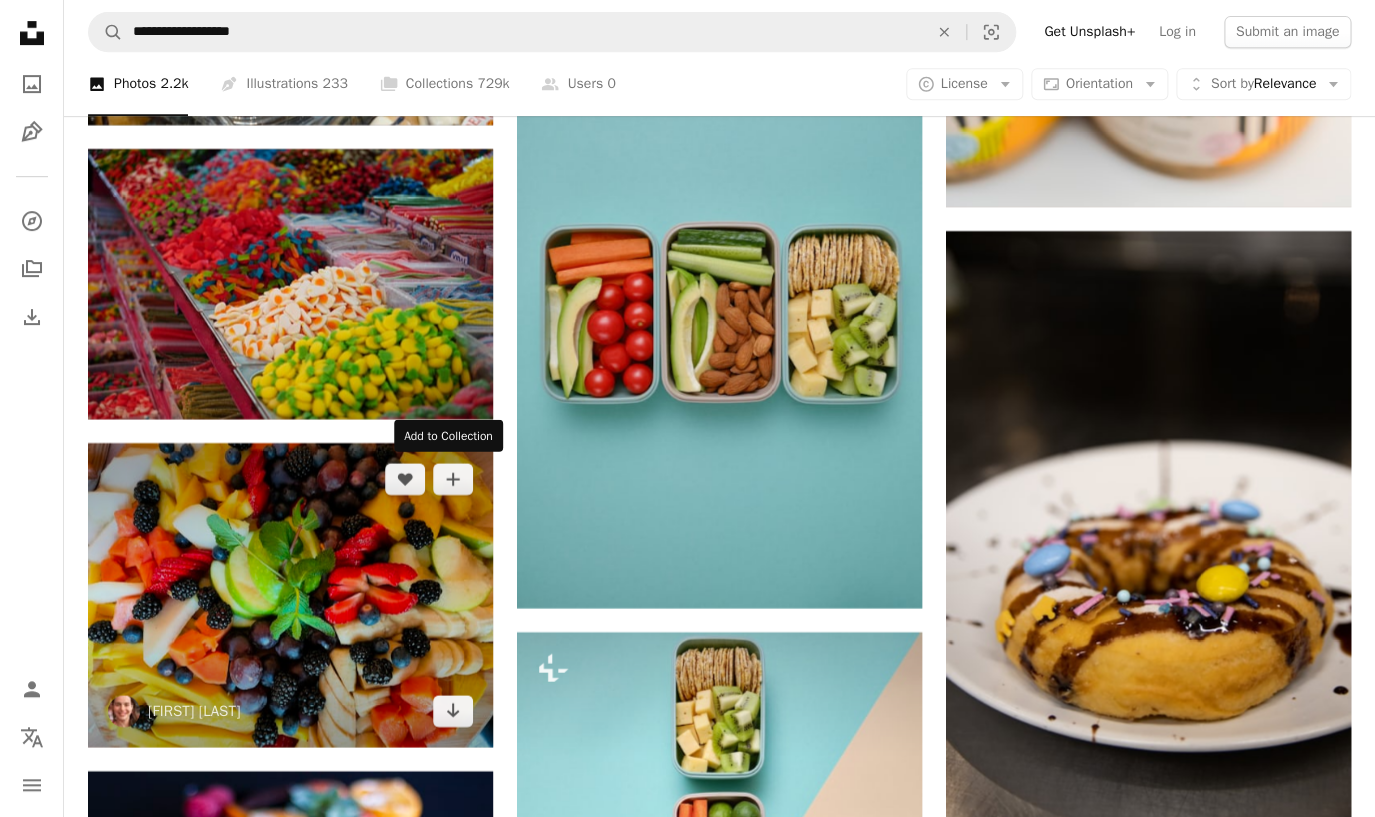 scroll, scrollTop: 11319, scrollLeft: 0, axis: vertical 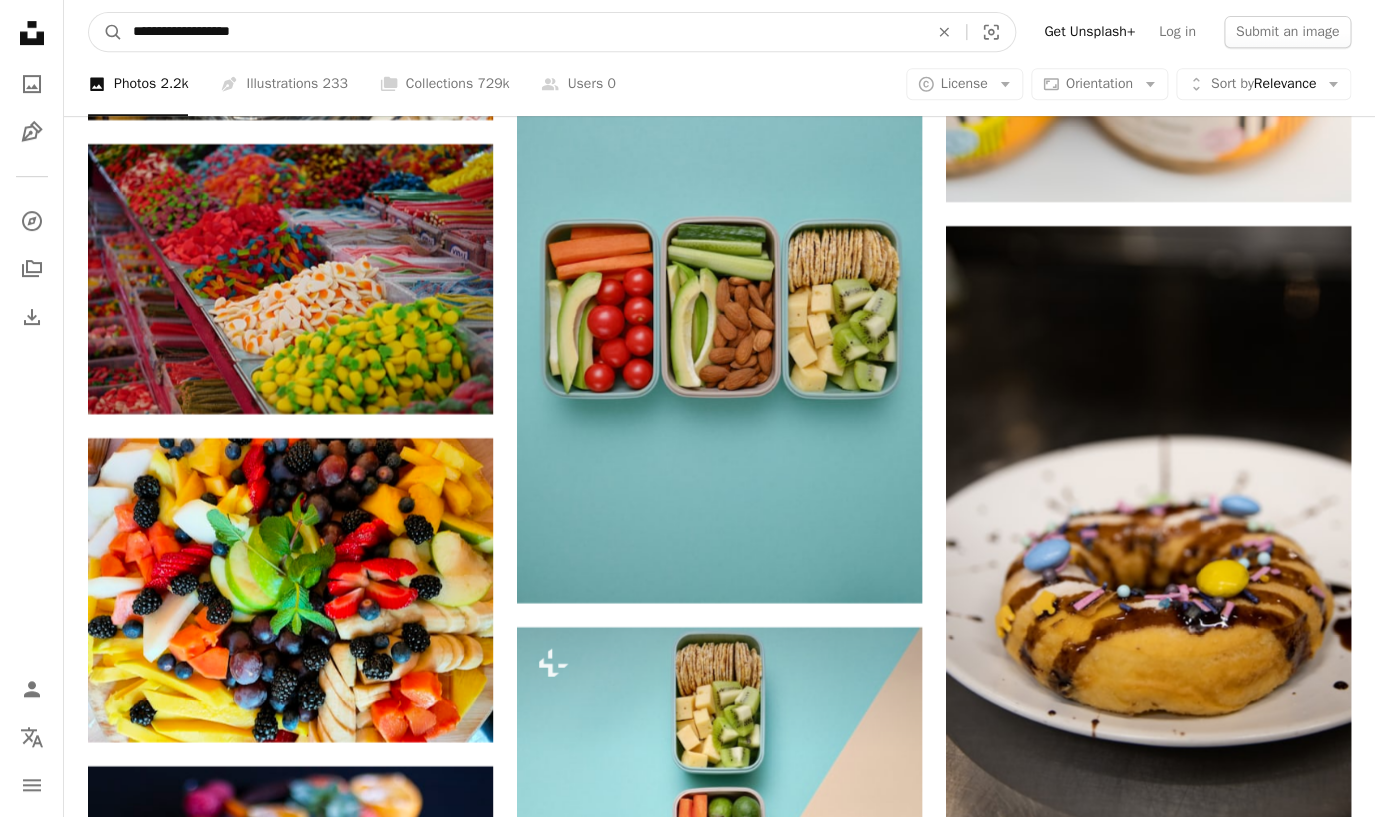 drag, startPoint x: 273, startPoint y: 40, endPoint x: -10, endPoint y: 40, distance: 283 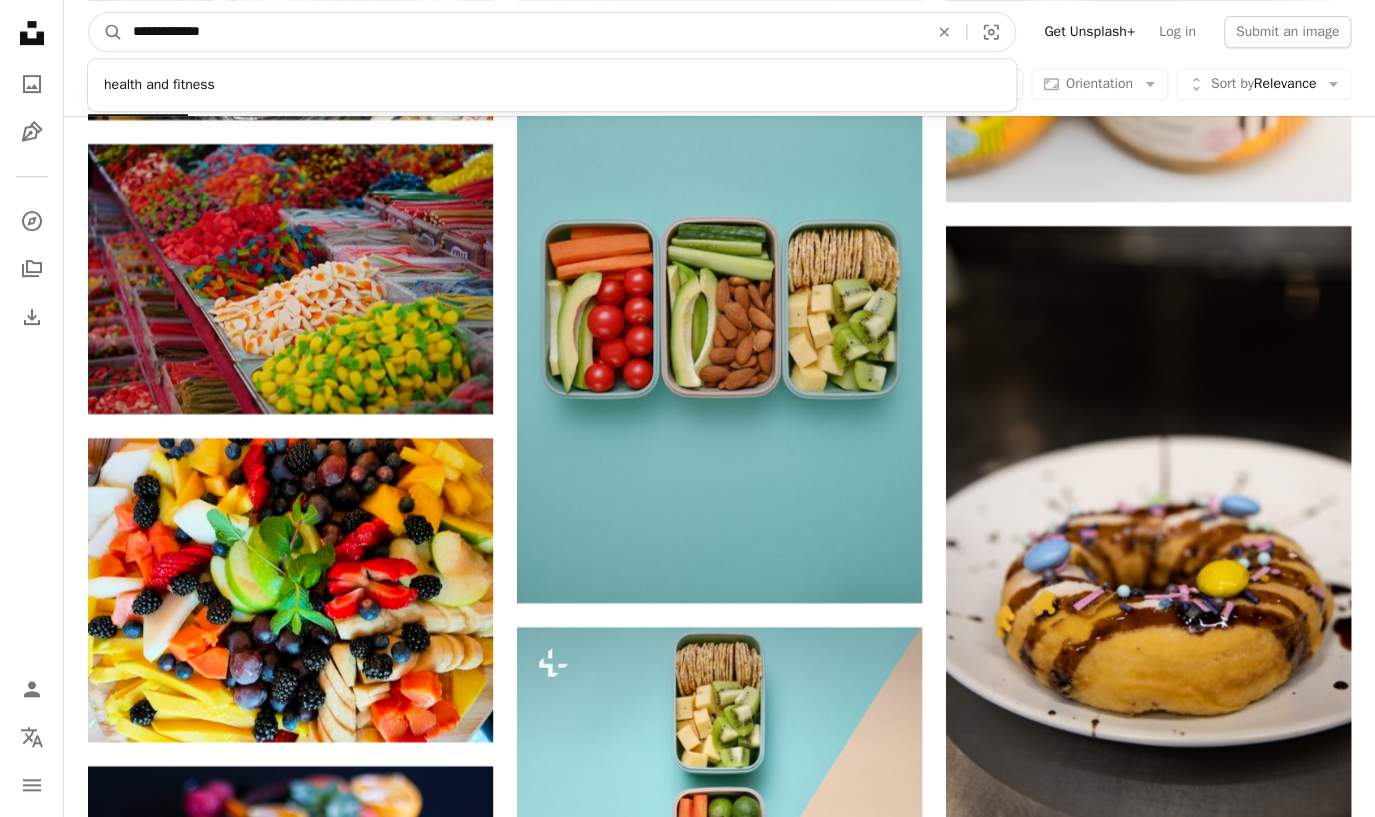 type on "**********" 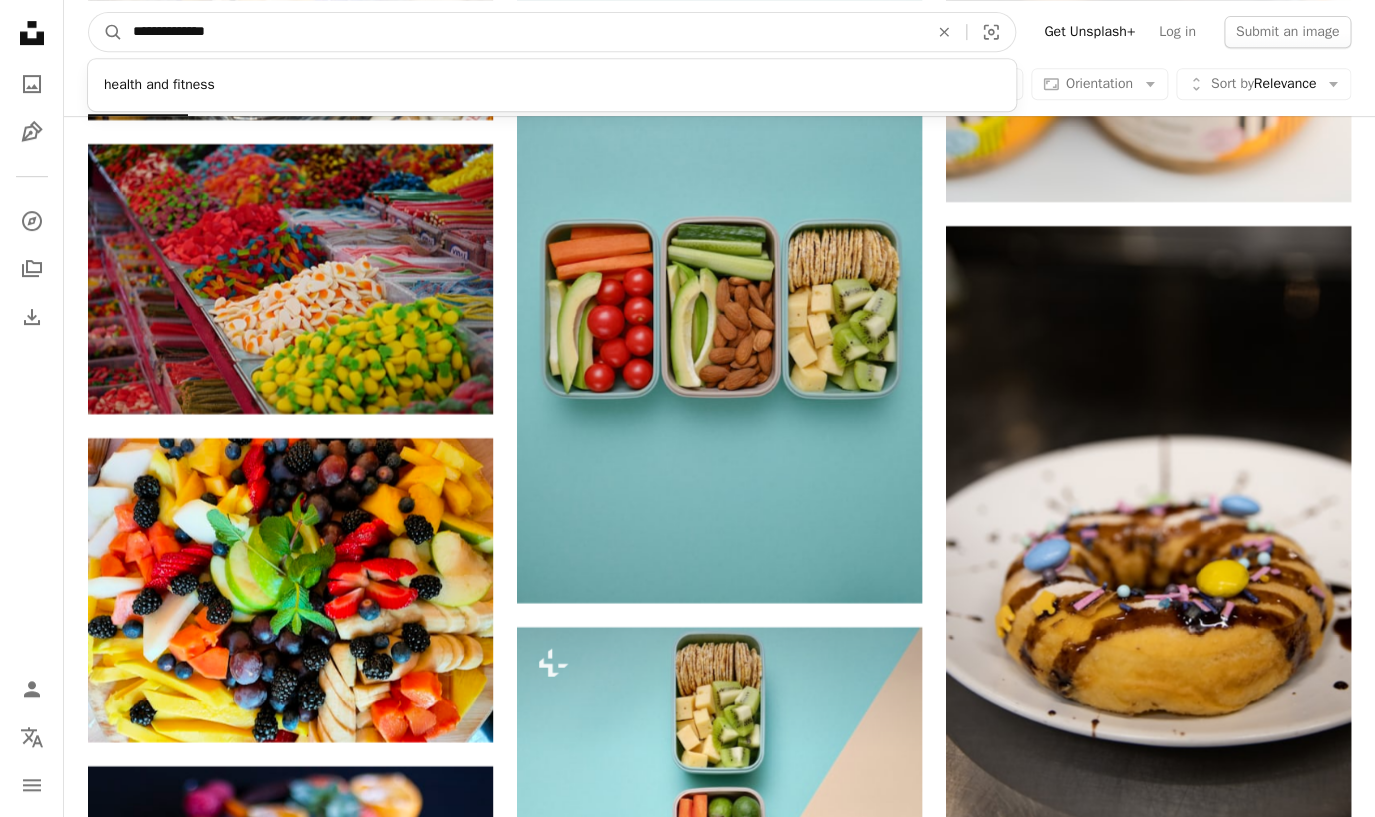 click on "A magnifying glass" at bounding box center (106, 32) 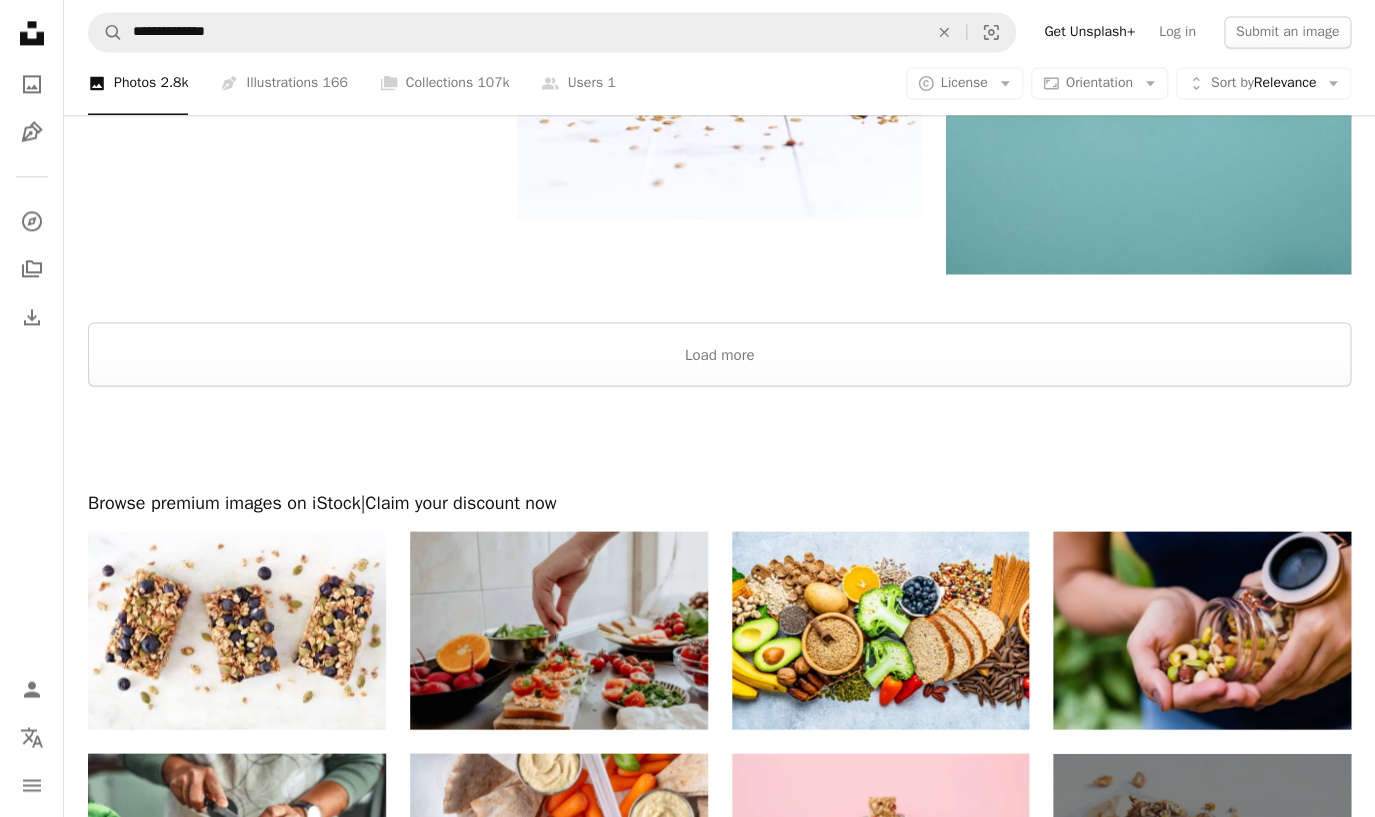 scroll, scrollTop: 3858, scrollLeft: 0, axis: vertical 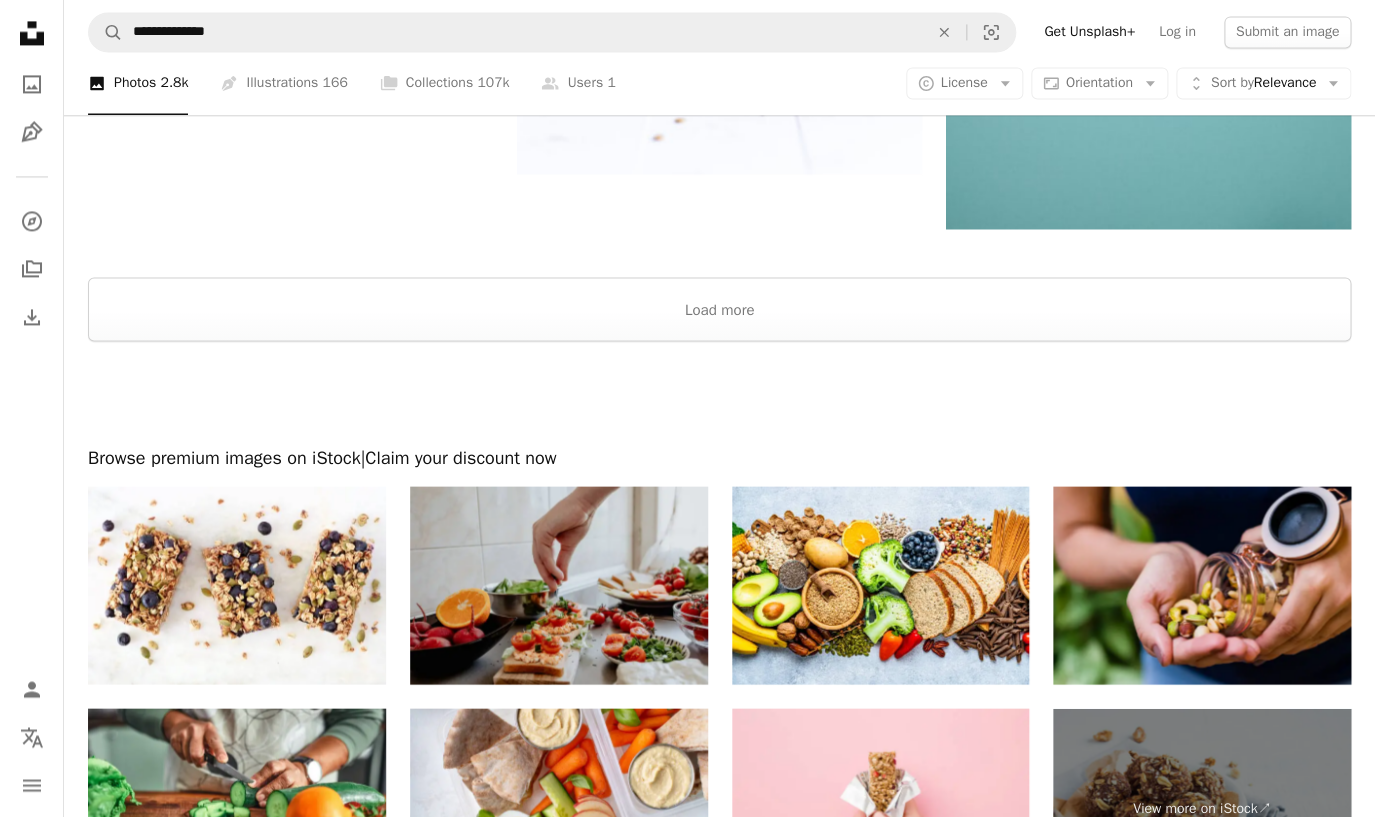 click at bounding box center [719, 253] 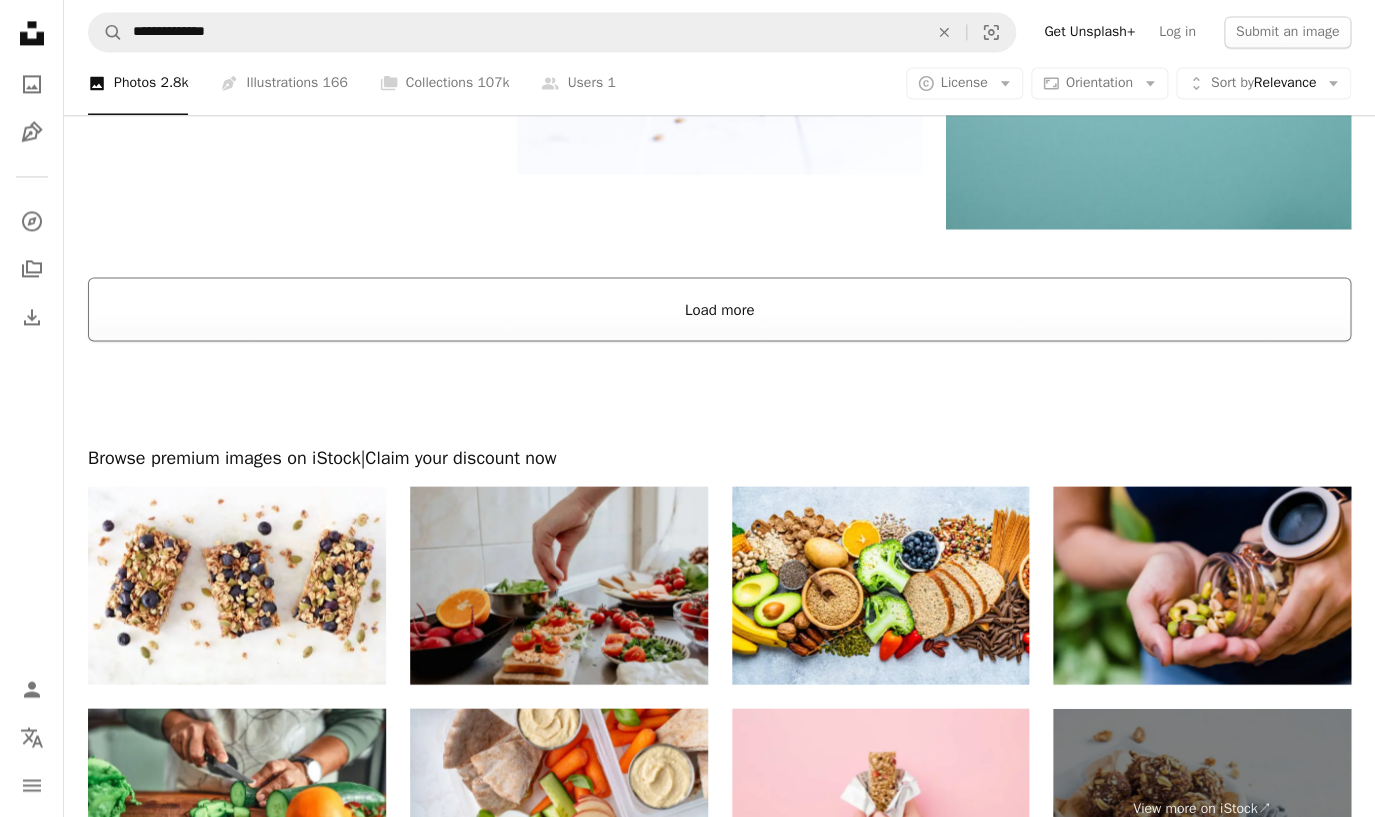 click on "Load more" at bounding box center [719, 309] 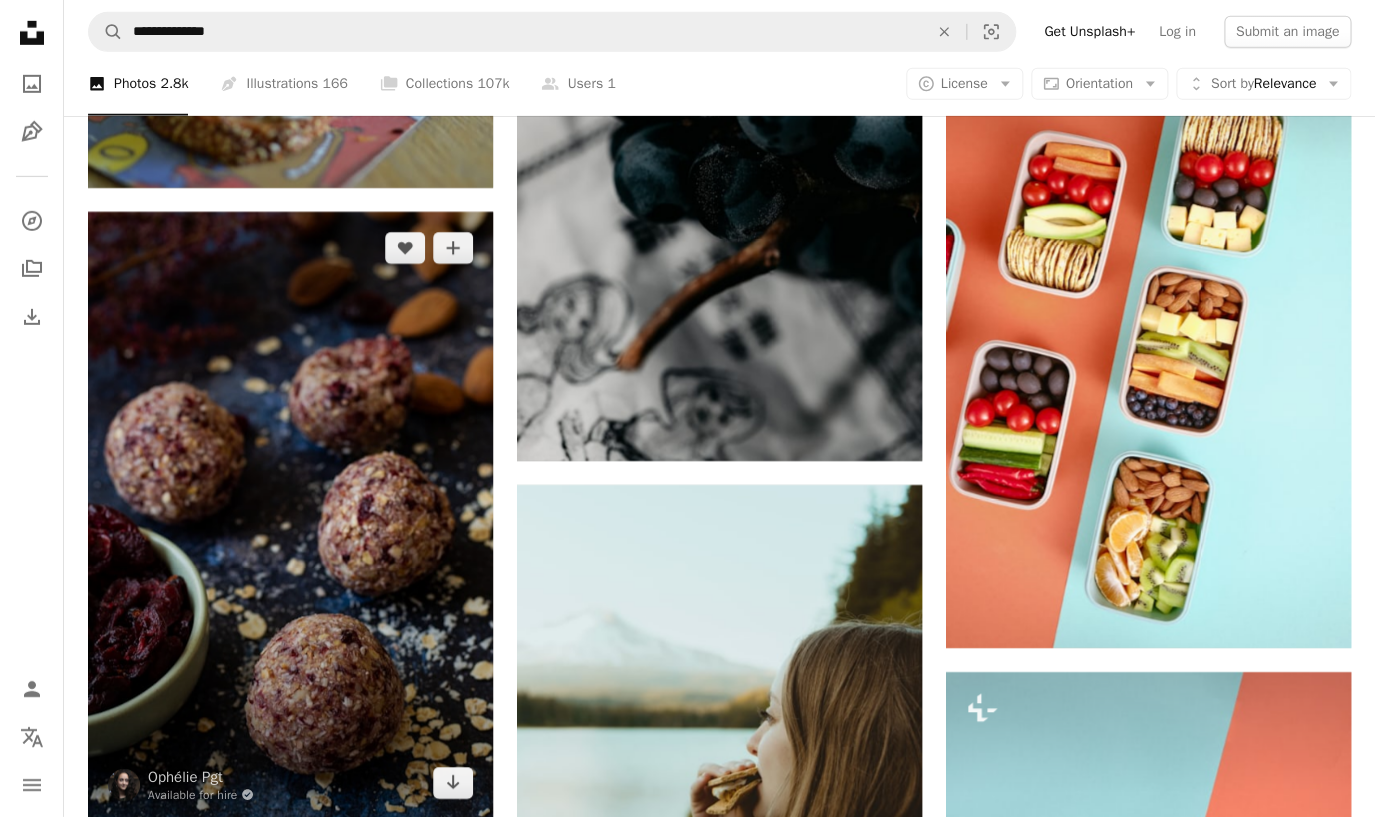 scroll, scrollTop: 18810, scrollLeft: 0, axis: vertical 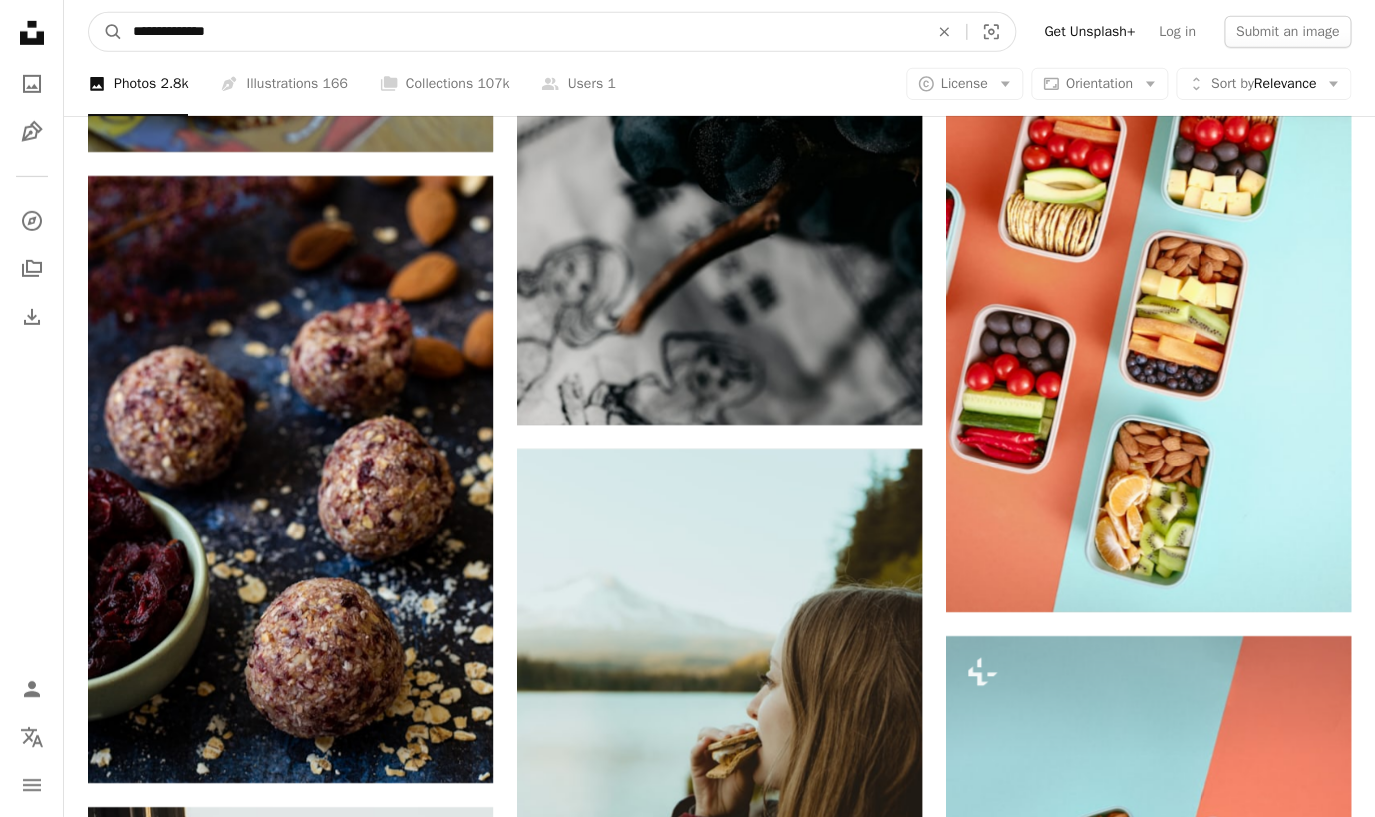 drag, startPoint x: 185, startPoint y: 30, endPoint x: 105, endPoint y: 30, distance: 80 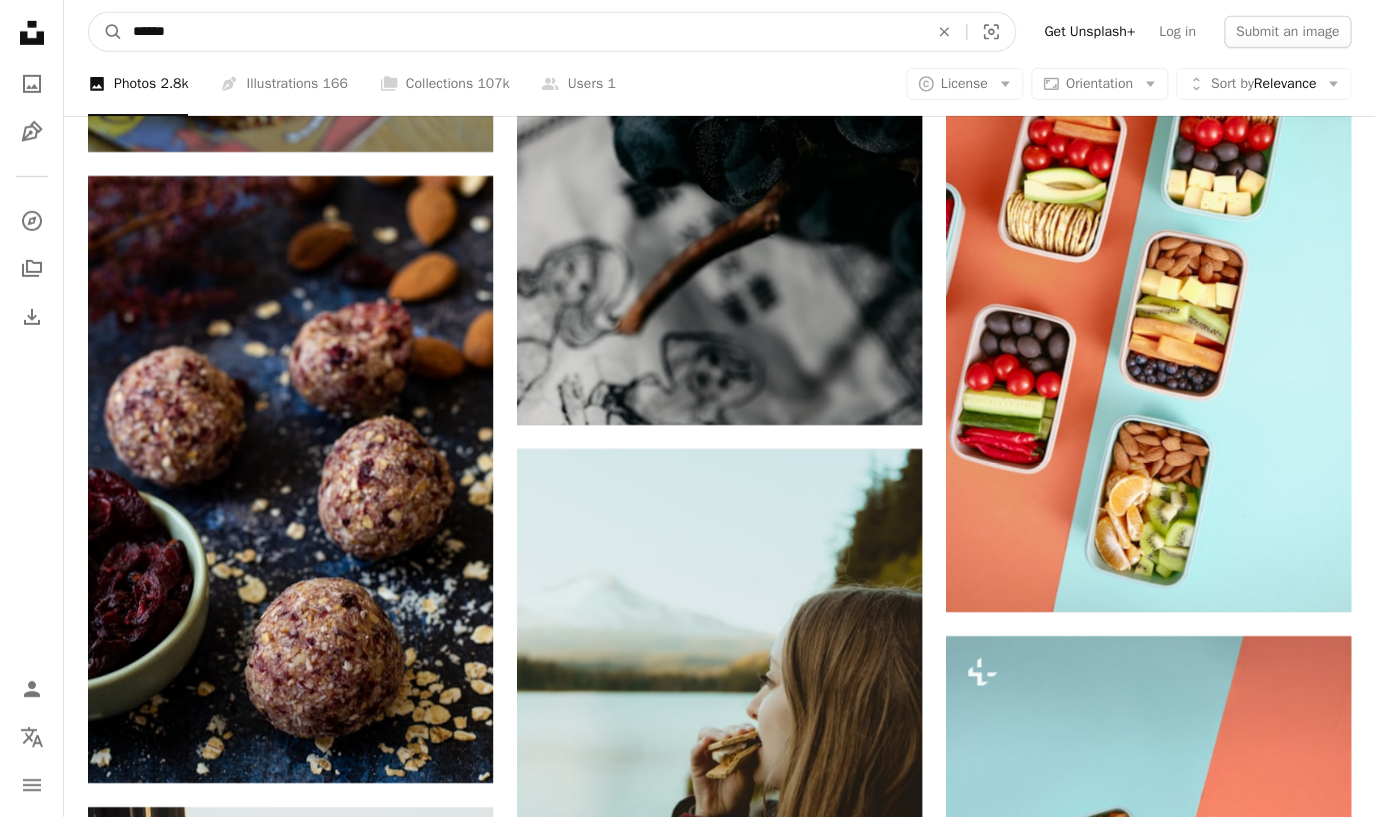 click on "A magnifying glass" at bounding box center [106, 32] 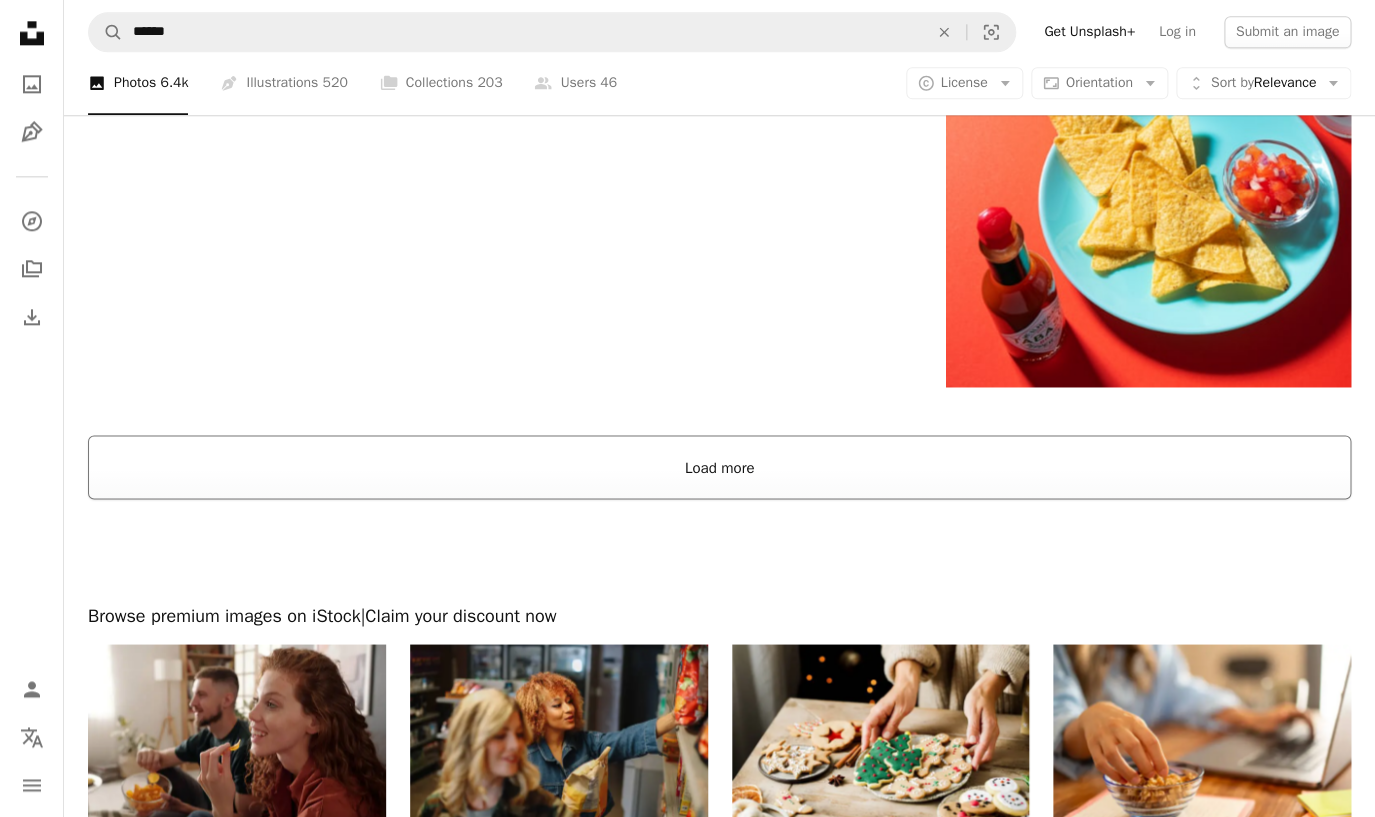 scroll, scrollTop: 3673, scrollLeft: 0, axis: vertical 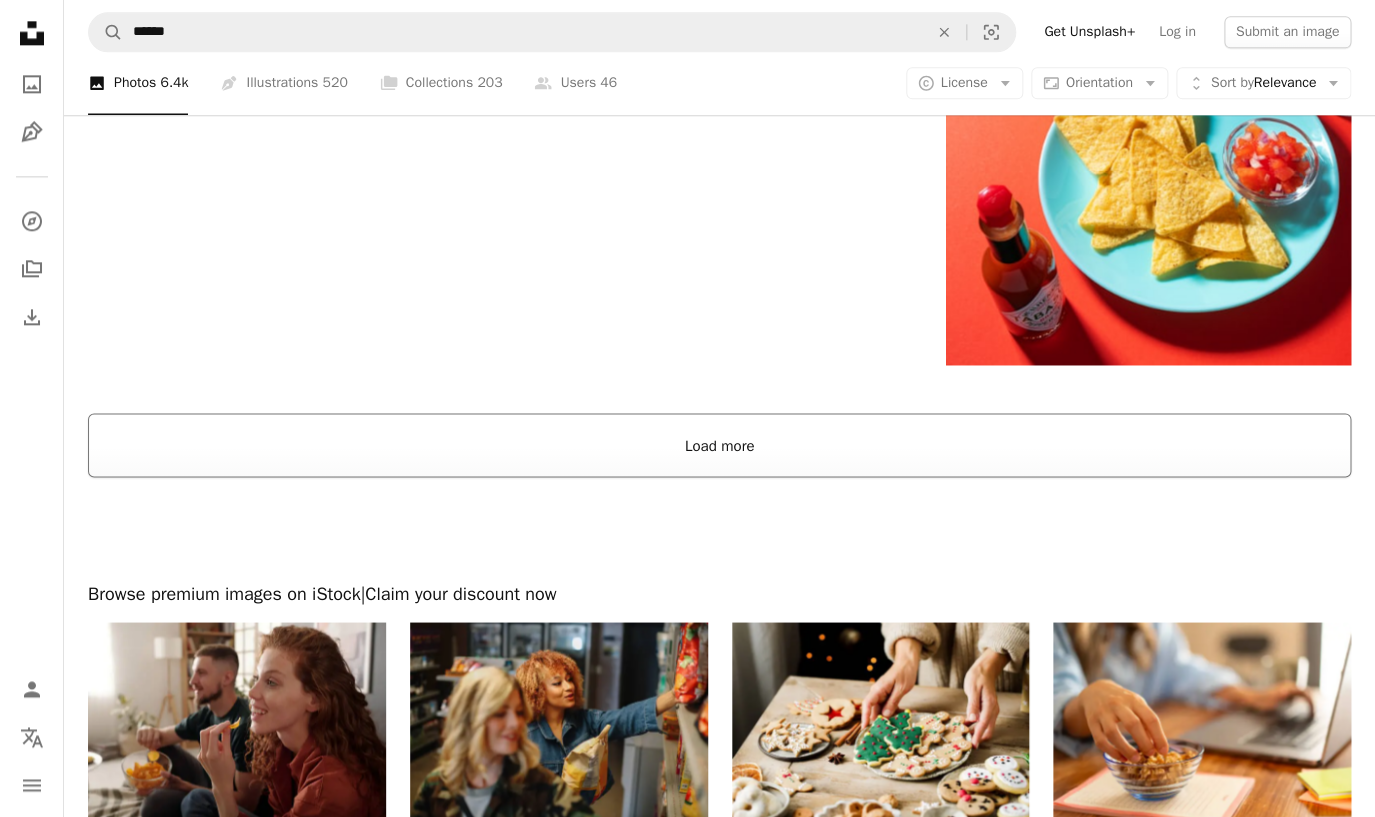 click on "Load more" at bounding box center [719, 445] 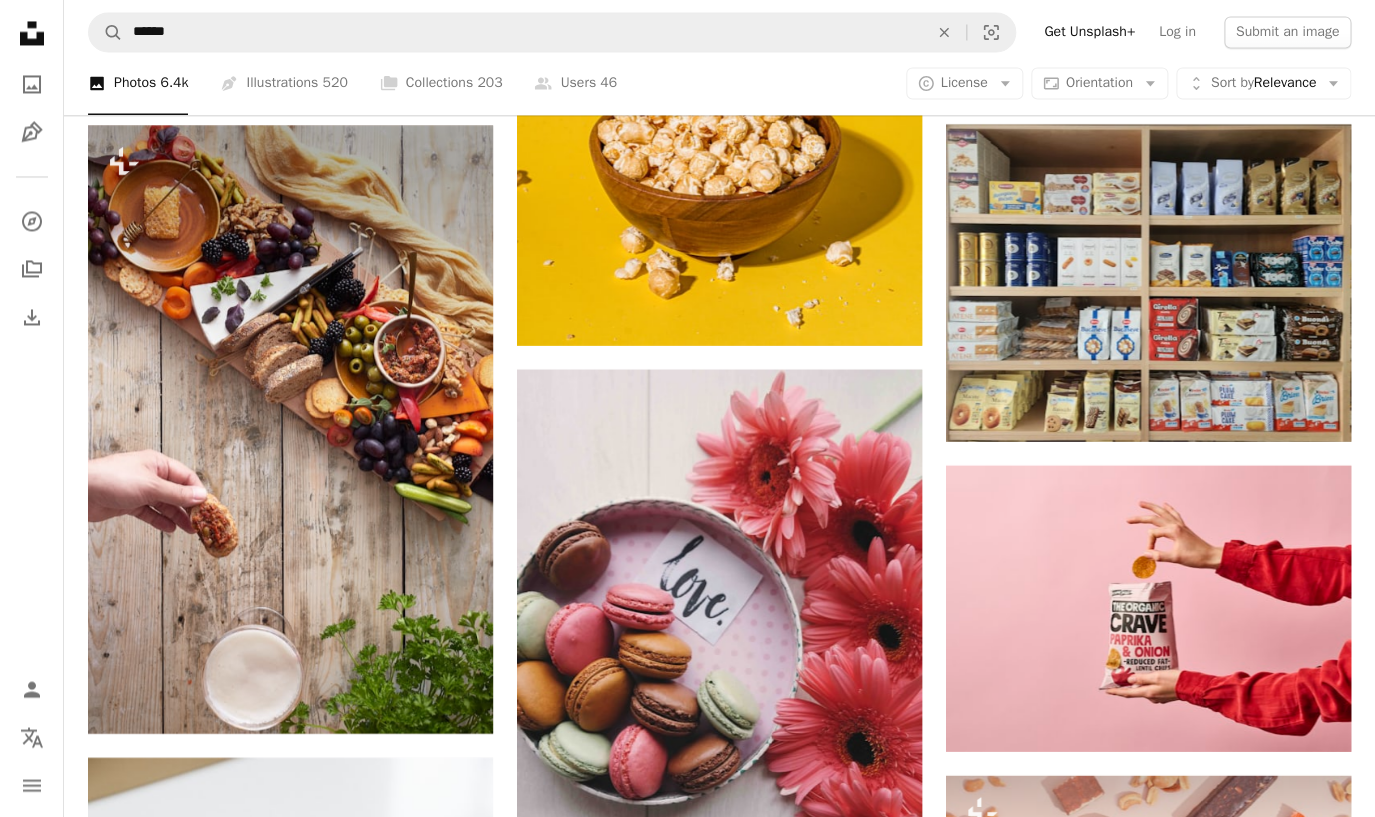 scroll, scrollTop: 6759, scrollLeft: 0, axis: vertical 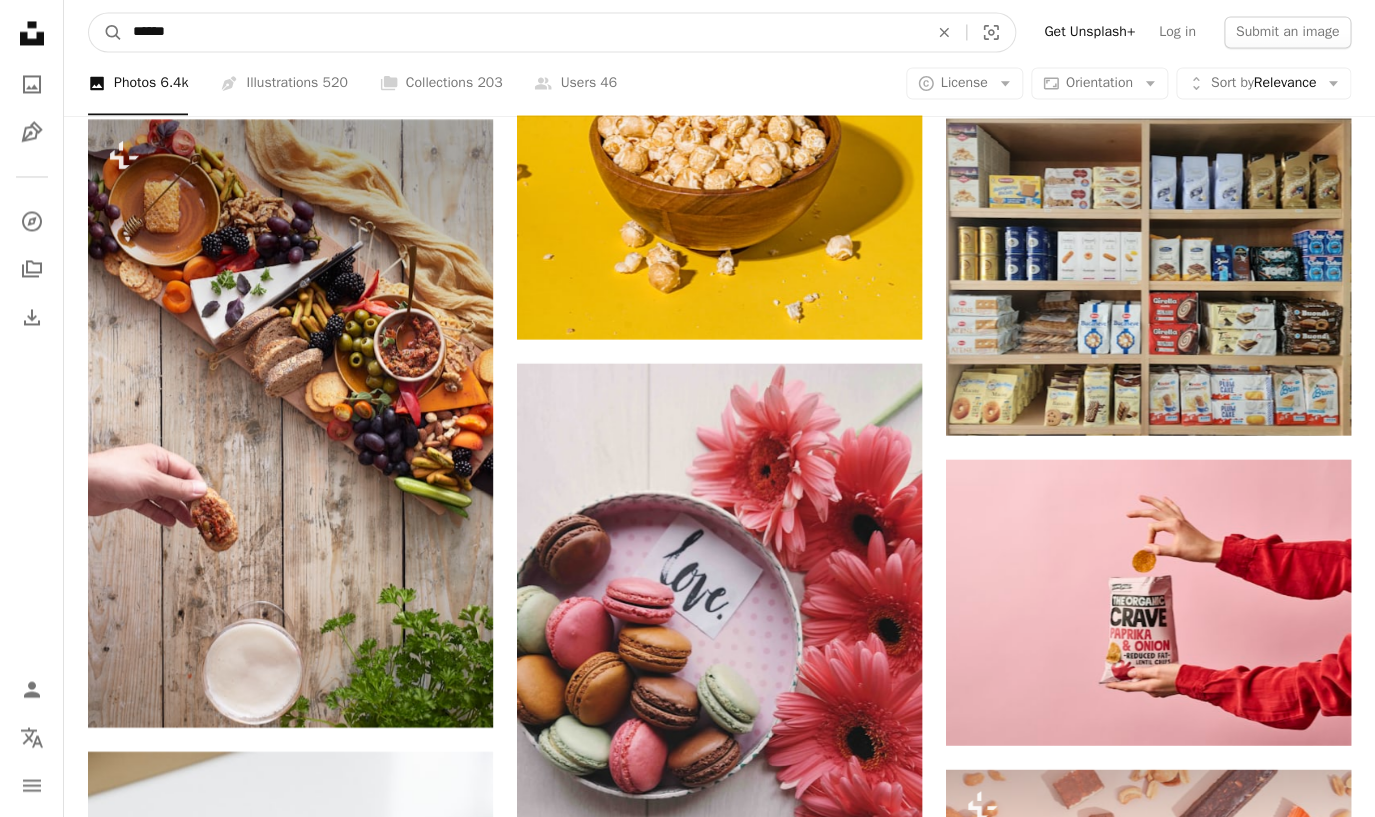 click on "******" at bounding box center [522, 32] 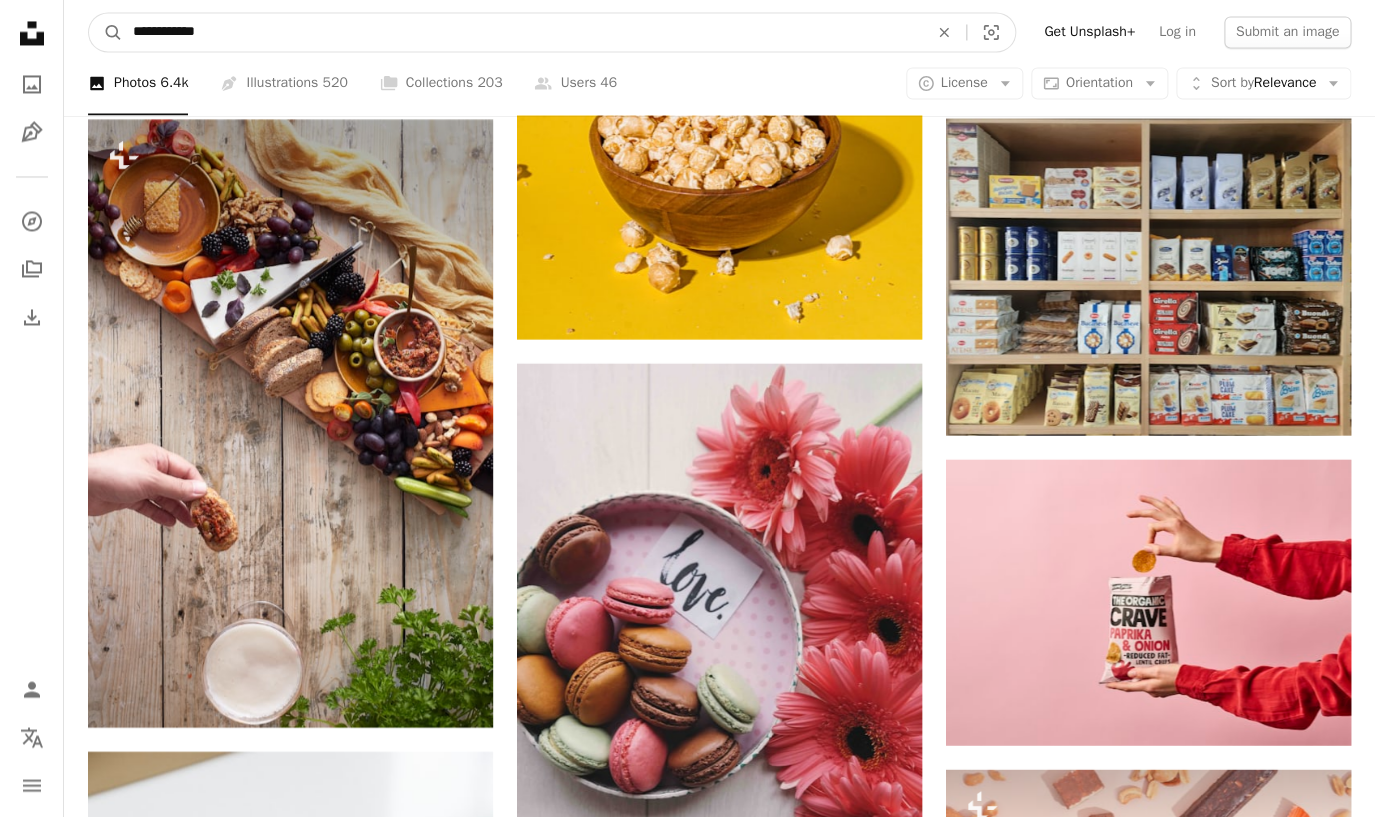 type on "**********" 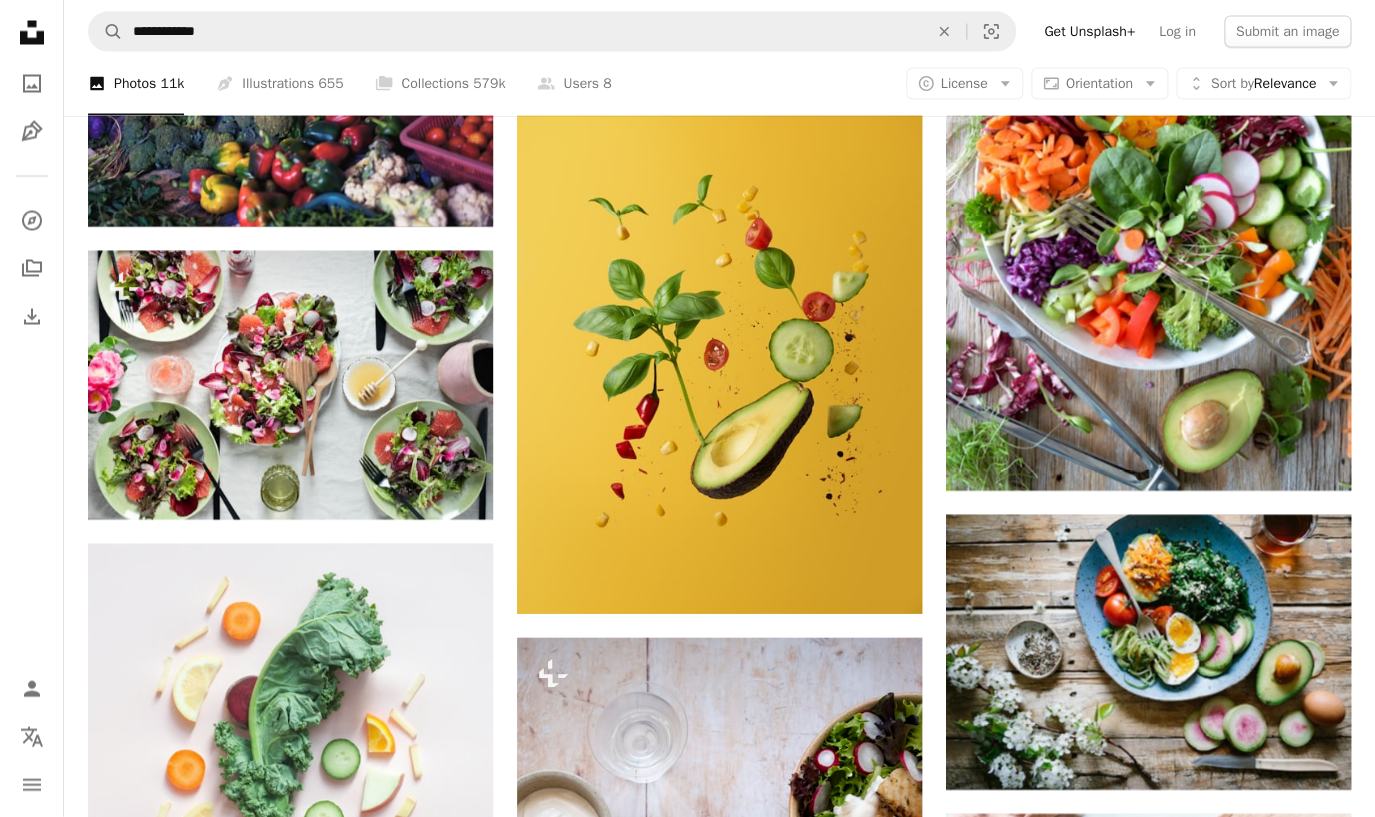 scroll, scrollTop: 4138, scrollLeft: 0, axis: vertical 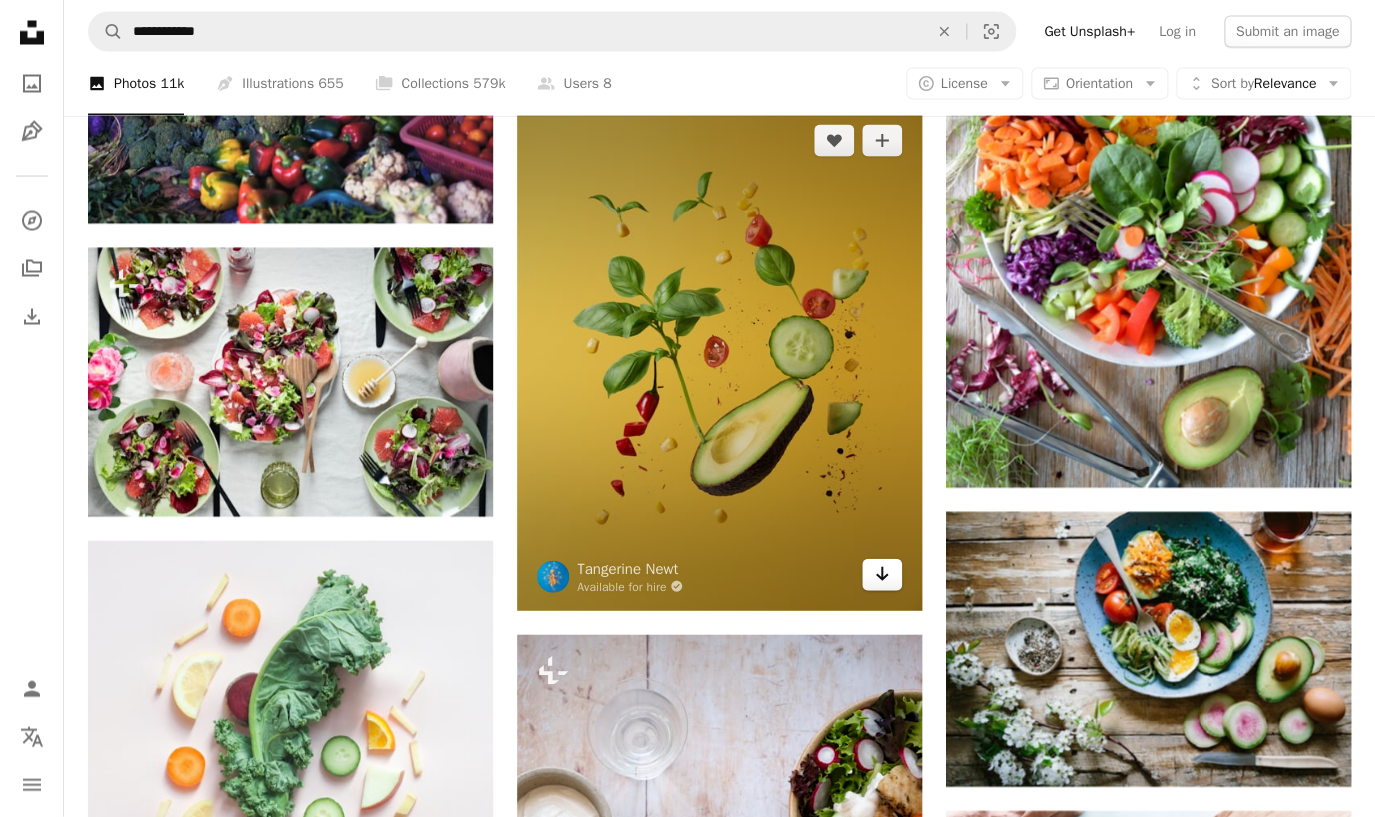 click on "Arrow pointing down" at bounding box center [882, 575] 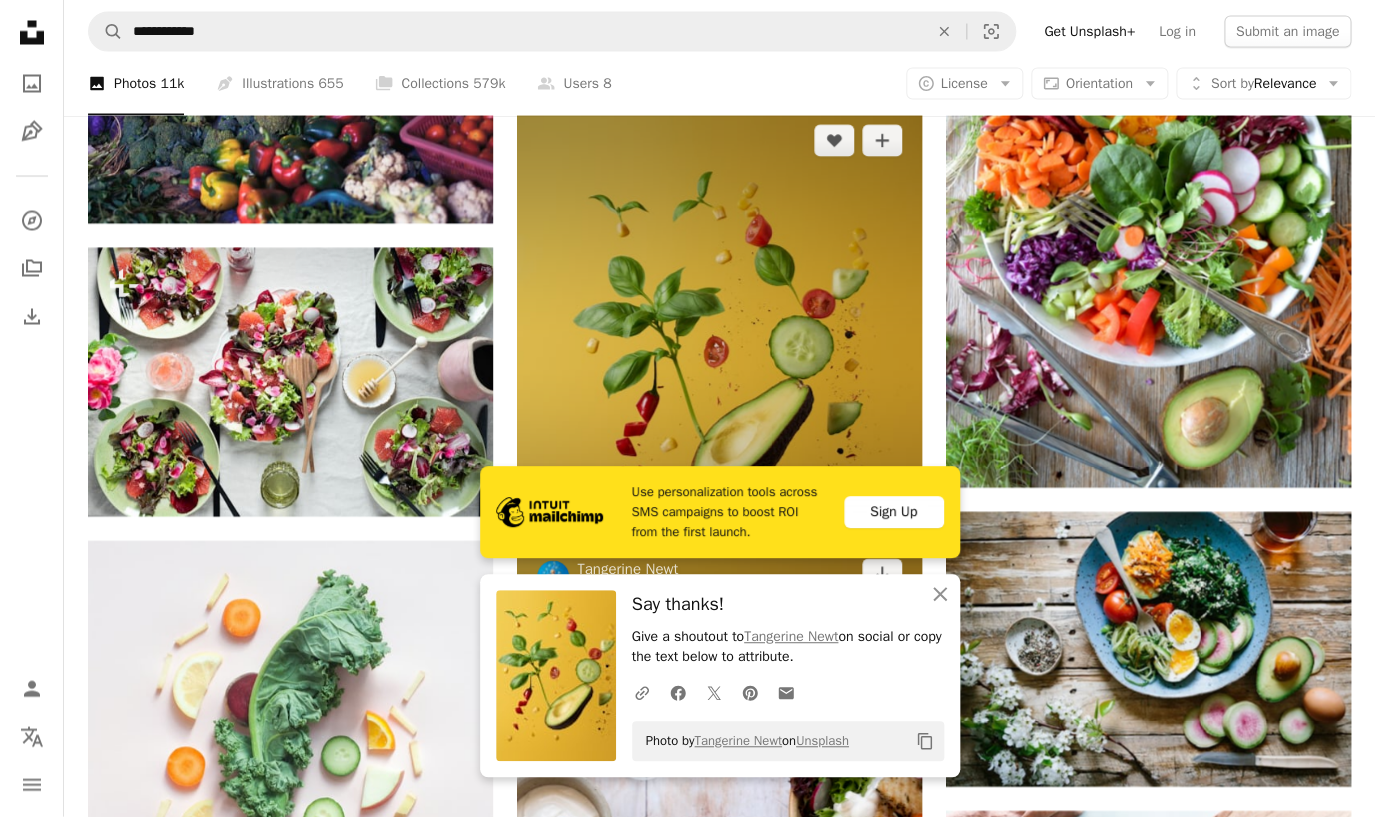 click at bounding box center [719, 358] 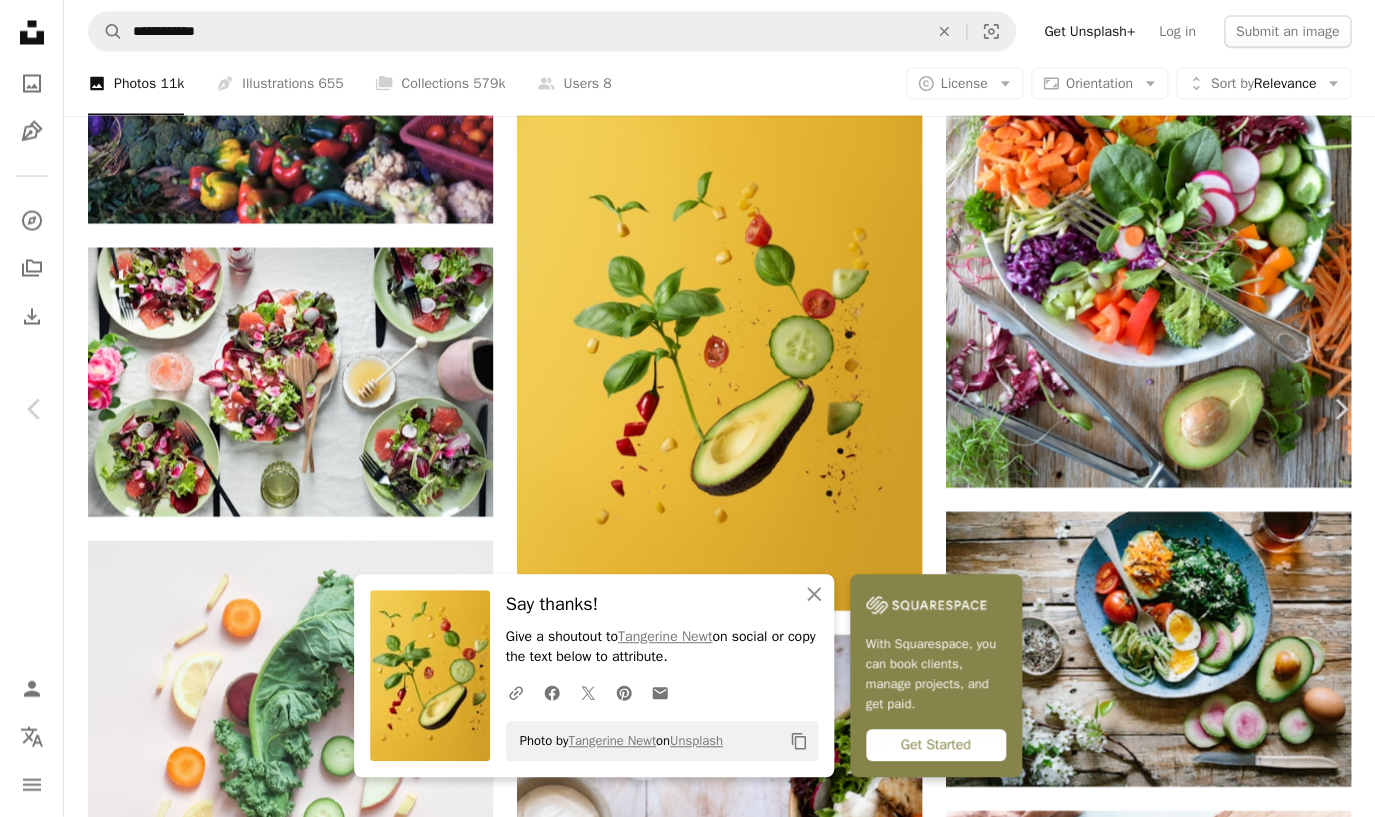 click on "An X shape" at bounding box center (20, 20) 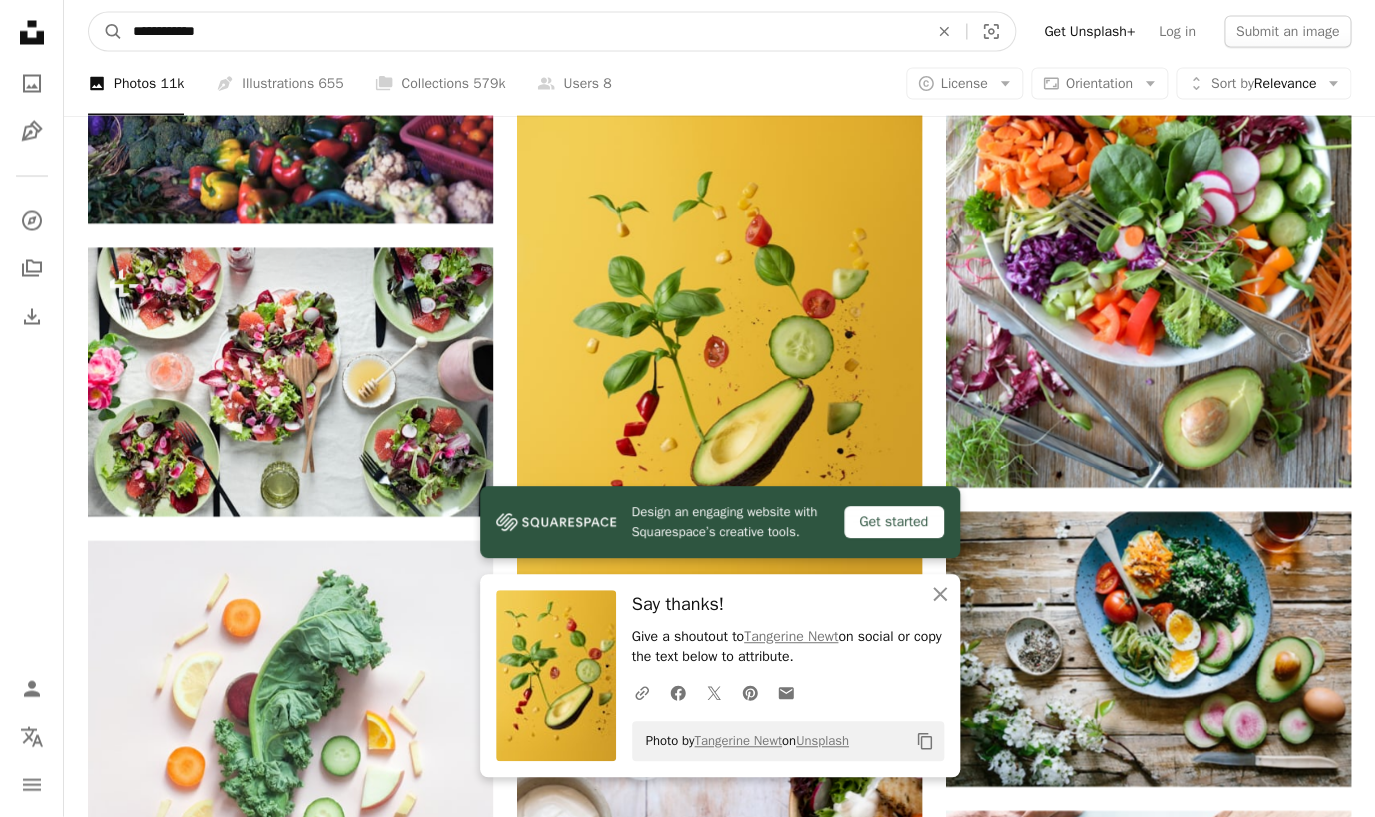 click on "**********" at bounding box center (522, 32) 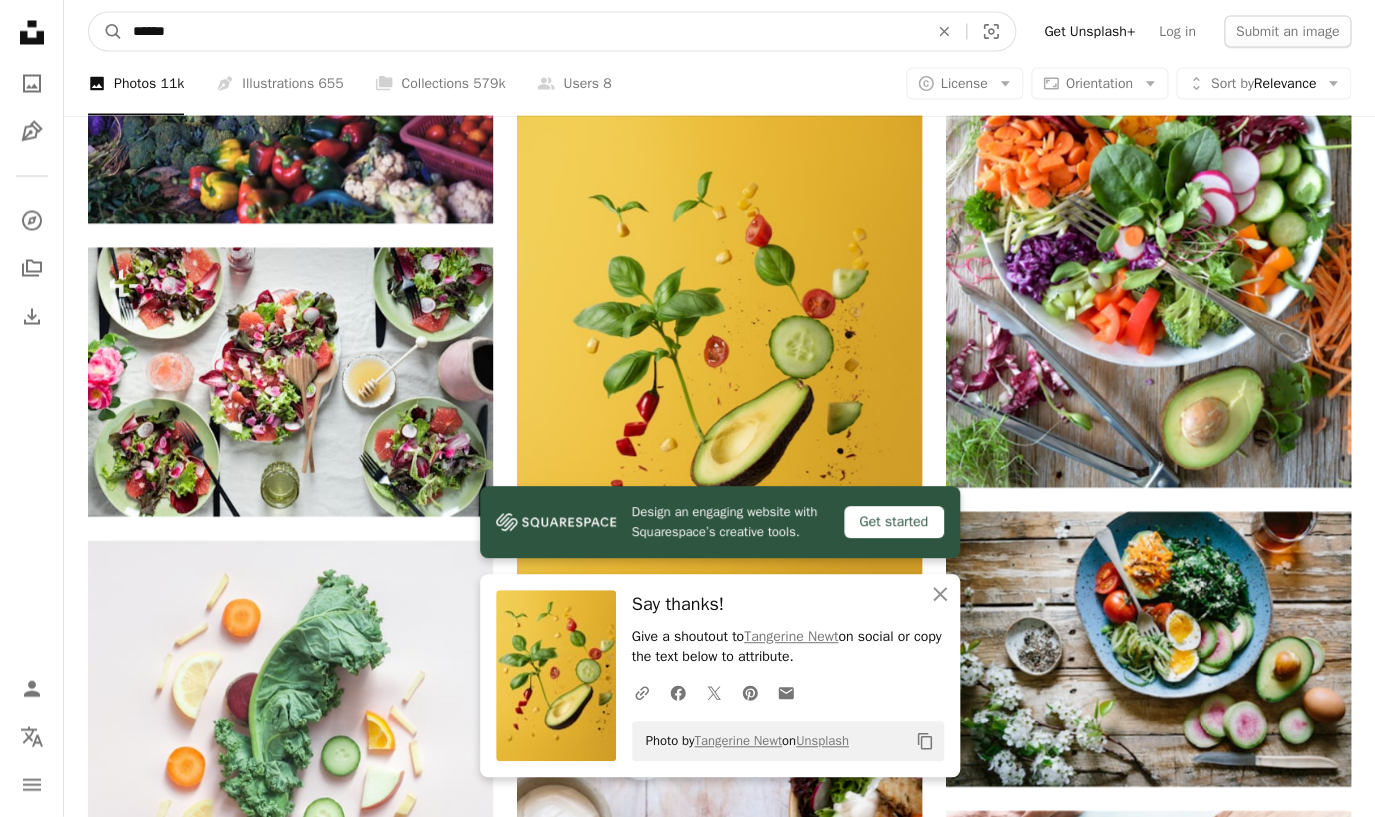 type on "*******" 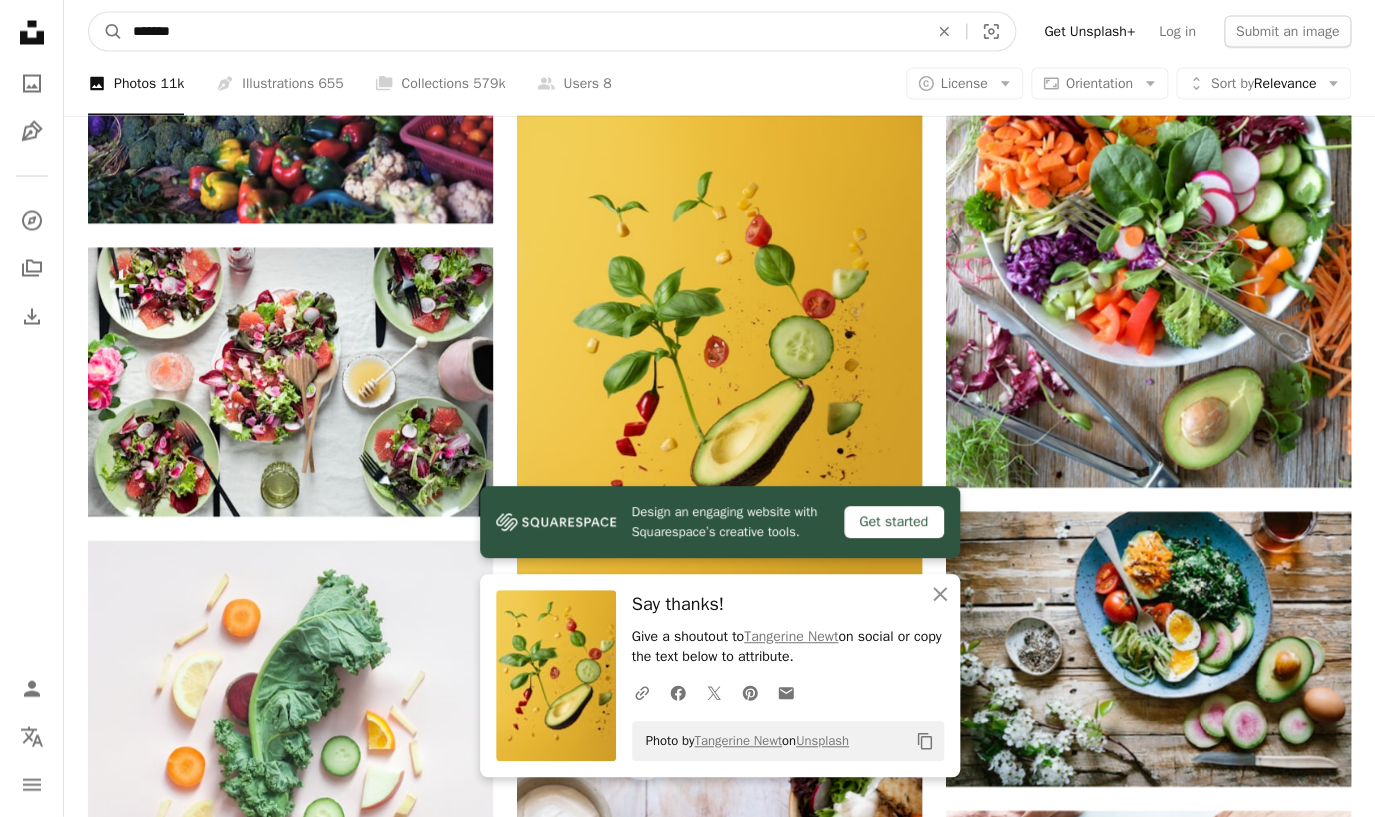 click on "A magnifying glass" at bounding box center [106, 32] 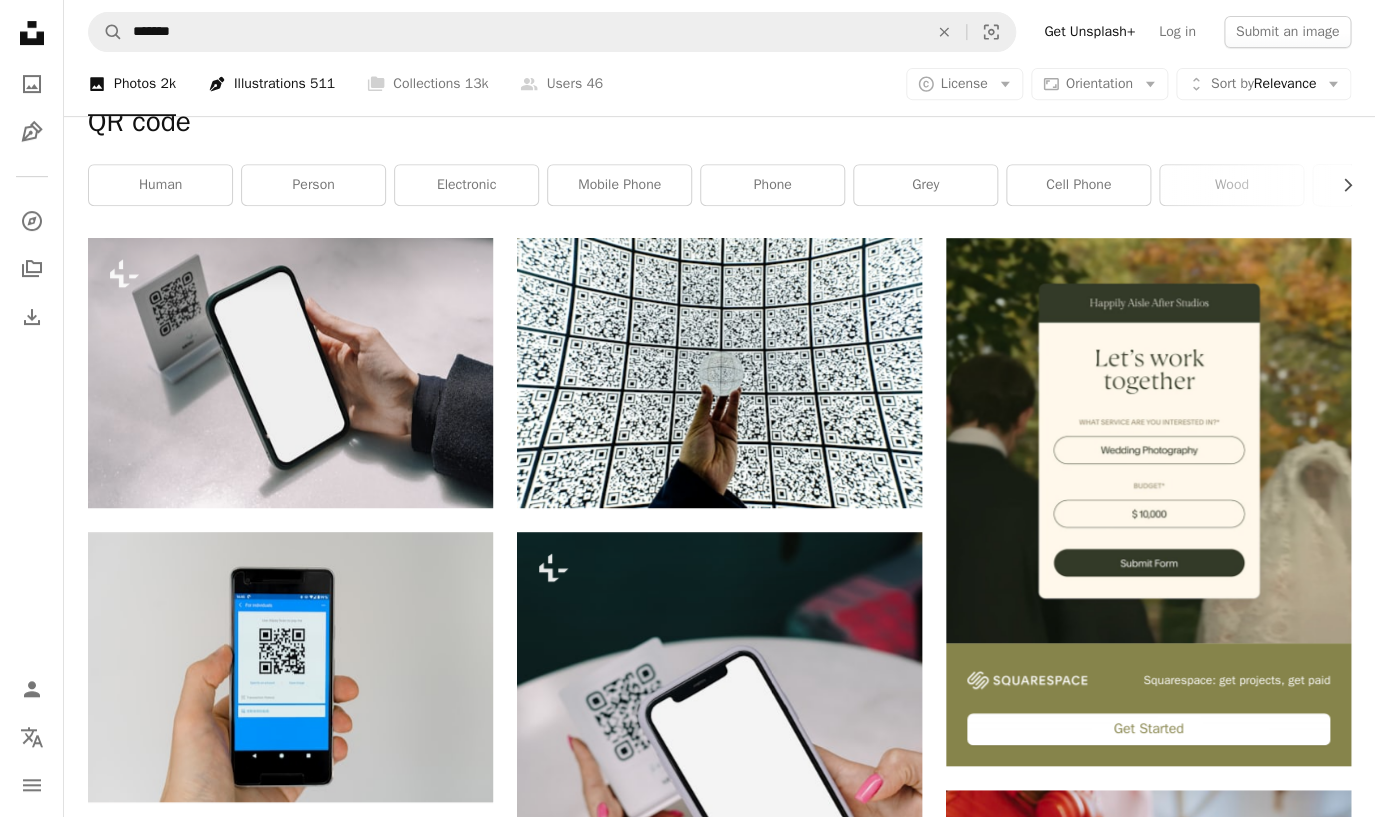 scroll, scrollTop: 0, scrollLeft: 0, axis: both 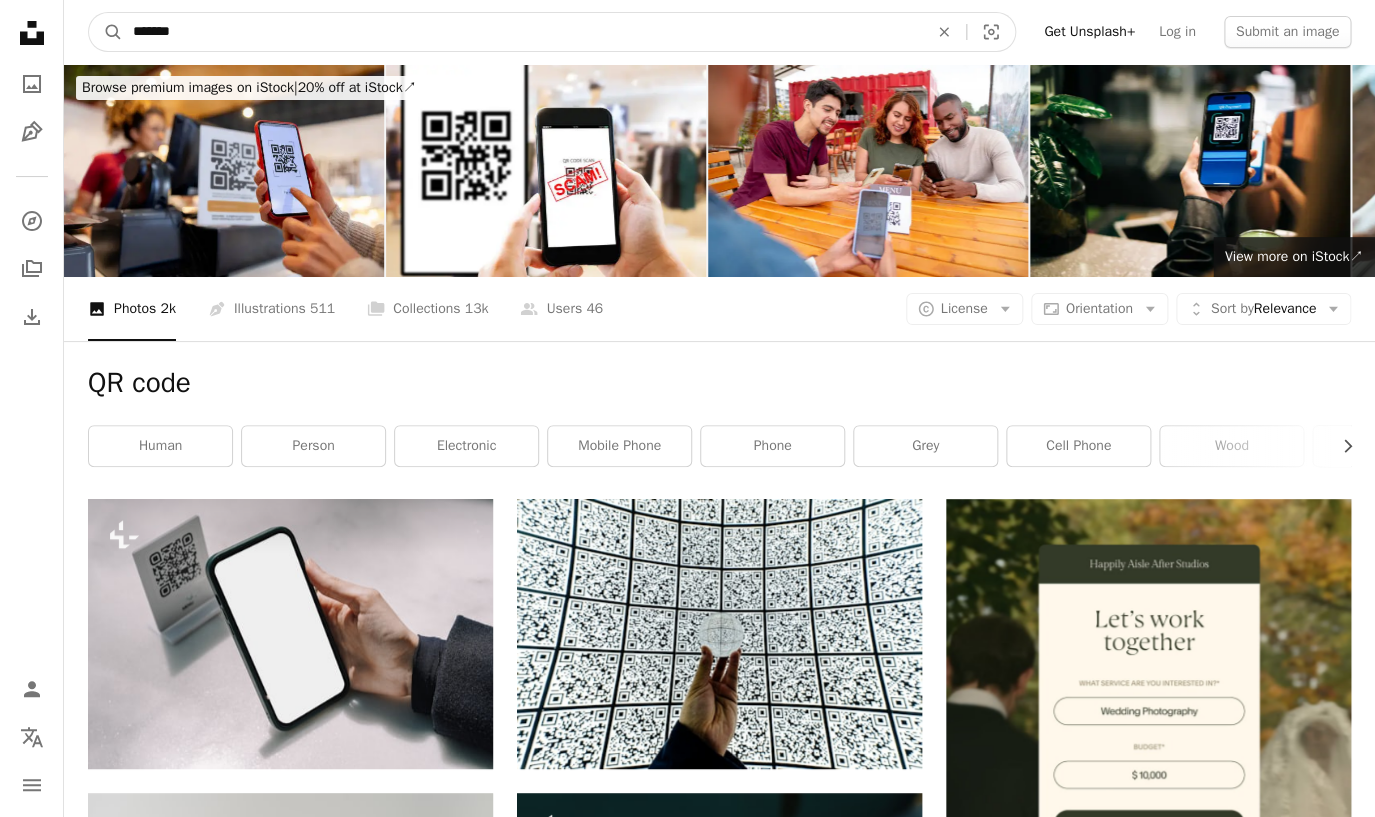 click on "*******" at bounding box center (522, 32) 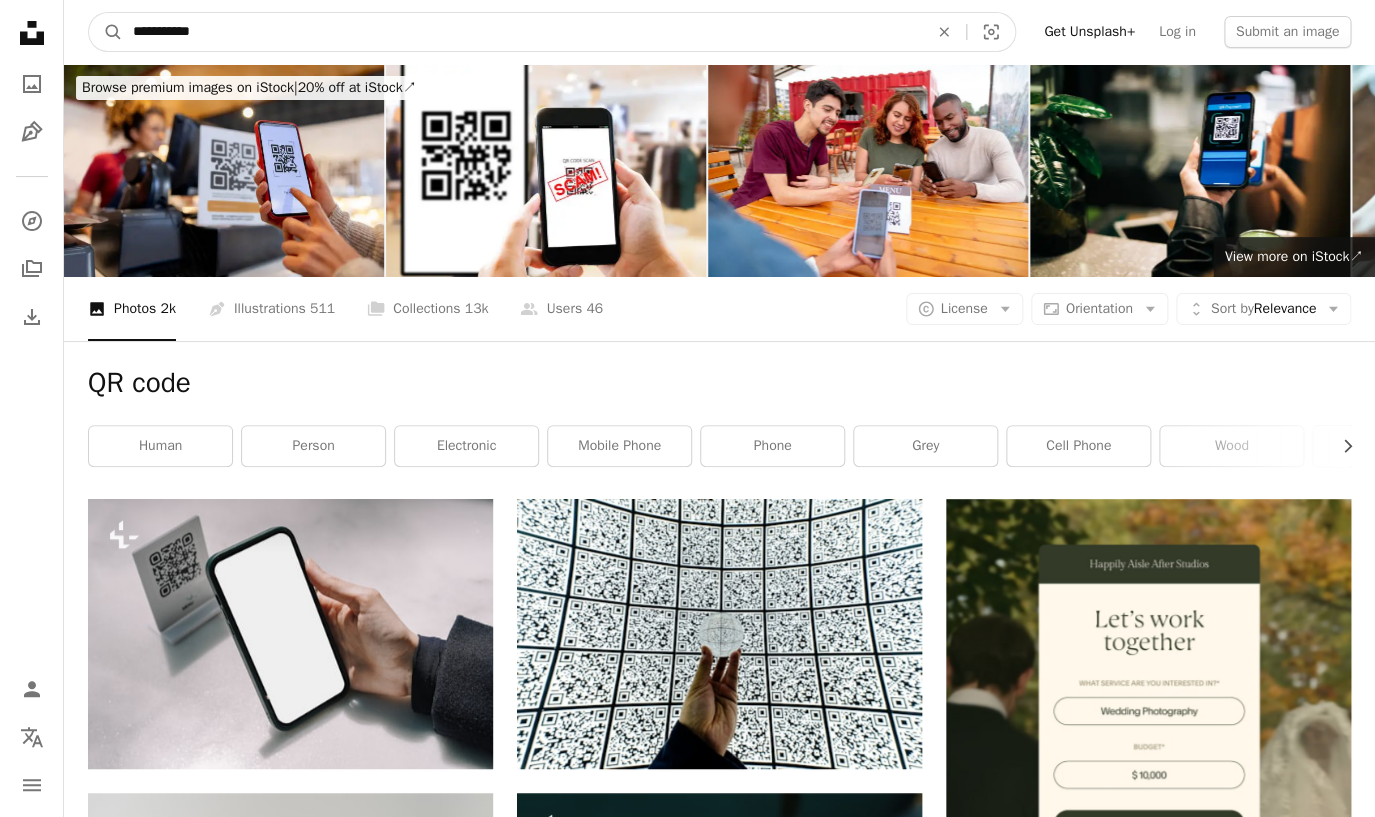 type on "**********" 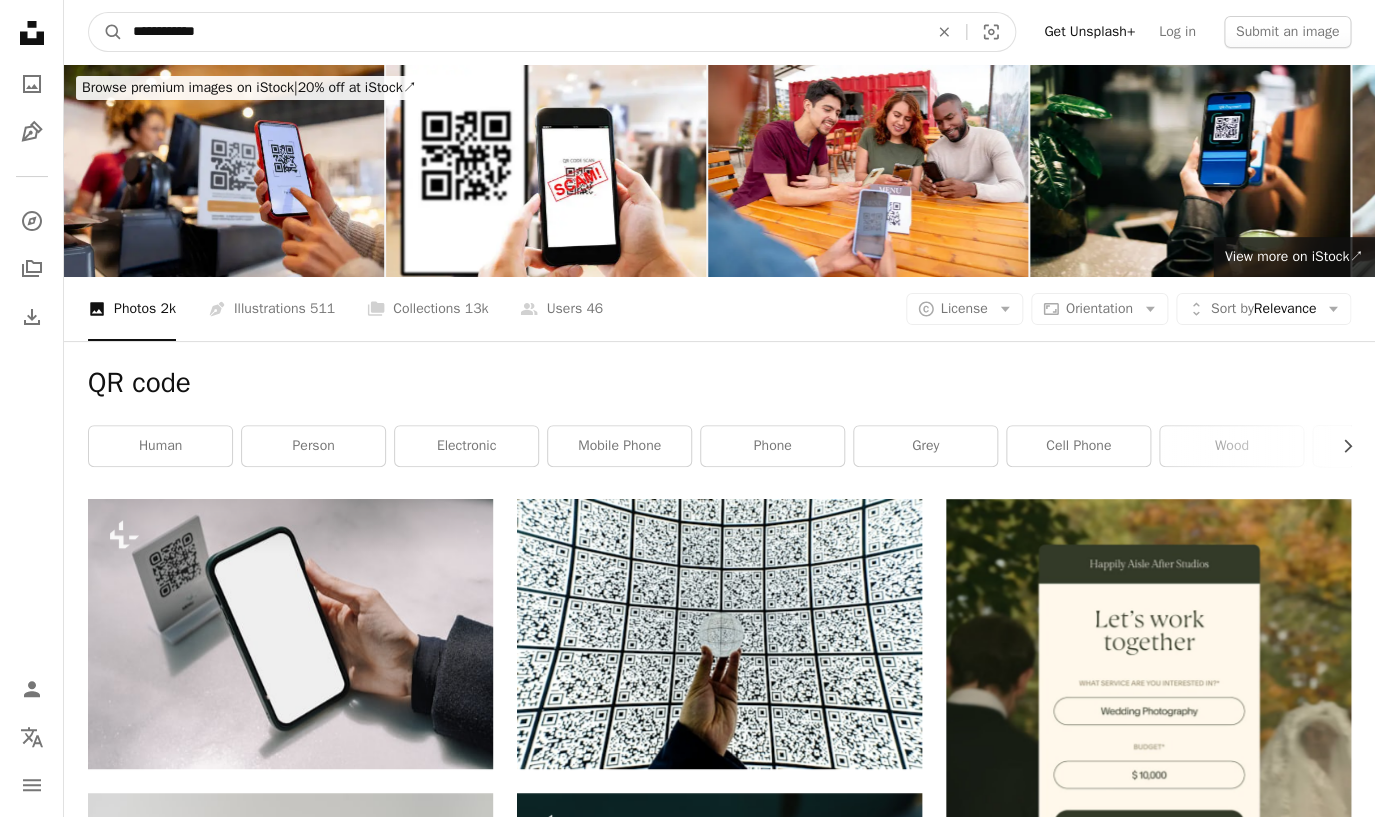click on "A magnifying glass" at bounding box center (106, 32) 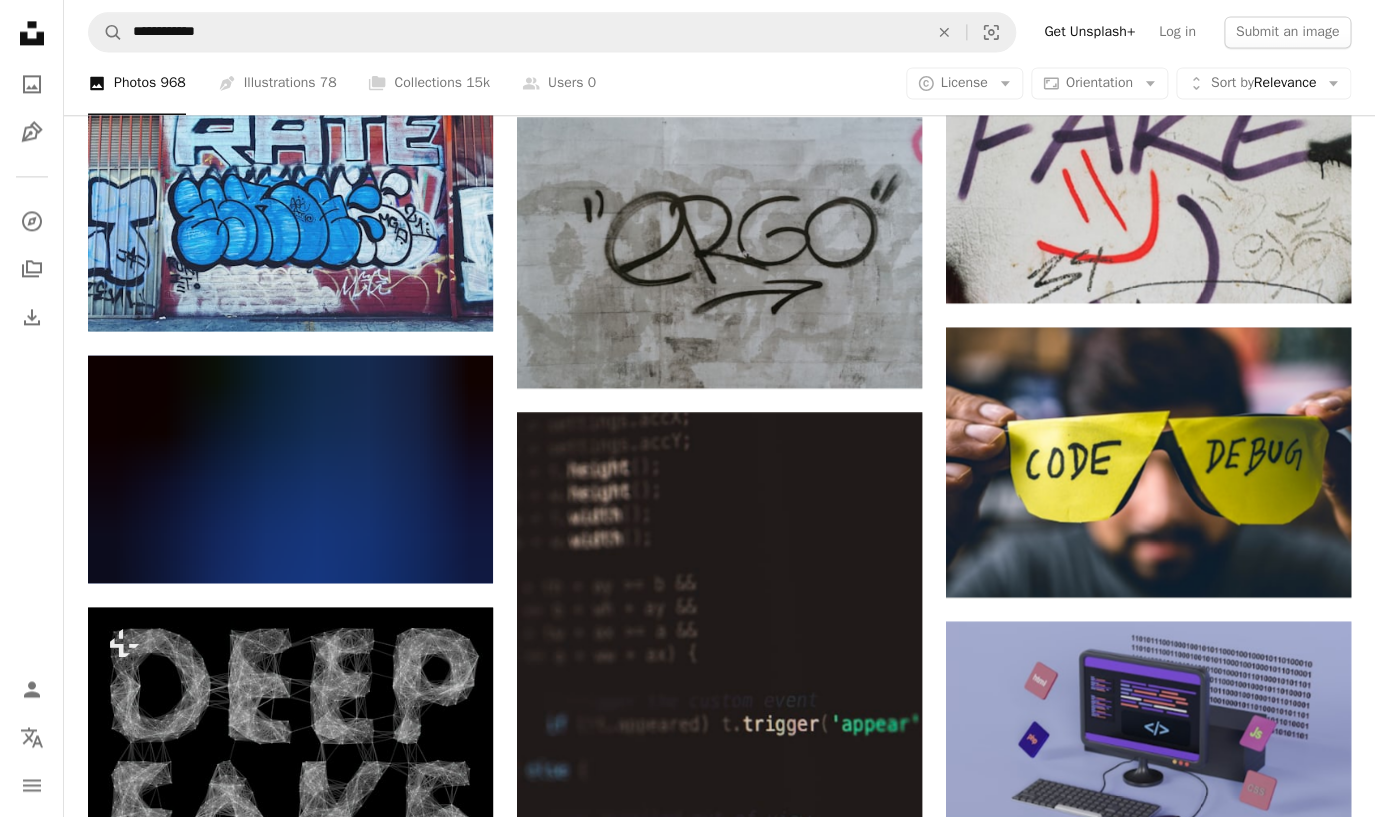 scroll, scrollTop: 0, scrollLeft: 0, axis: both 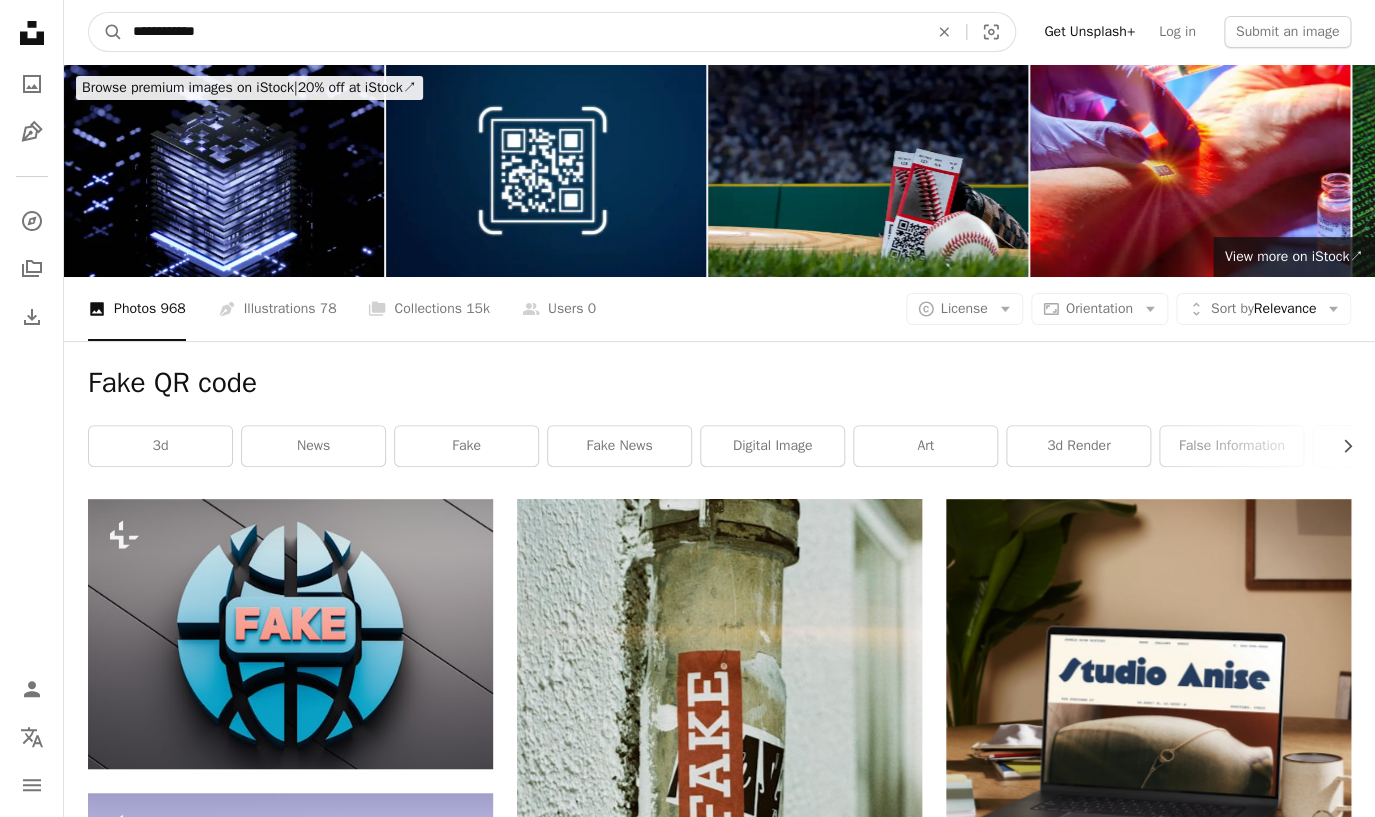 drag, startPoint x: 161, startPoint y: 31, endPoint x: 18, endPoint y: 50, distance: 144.25671 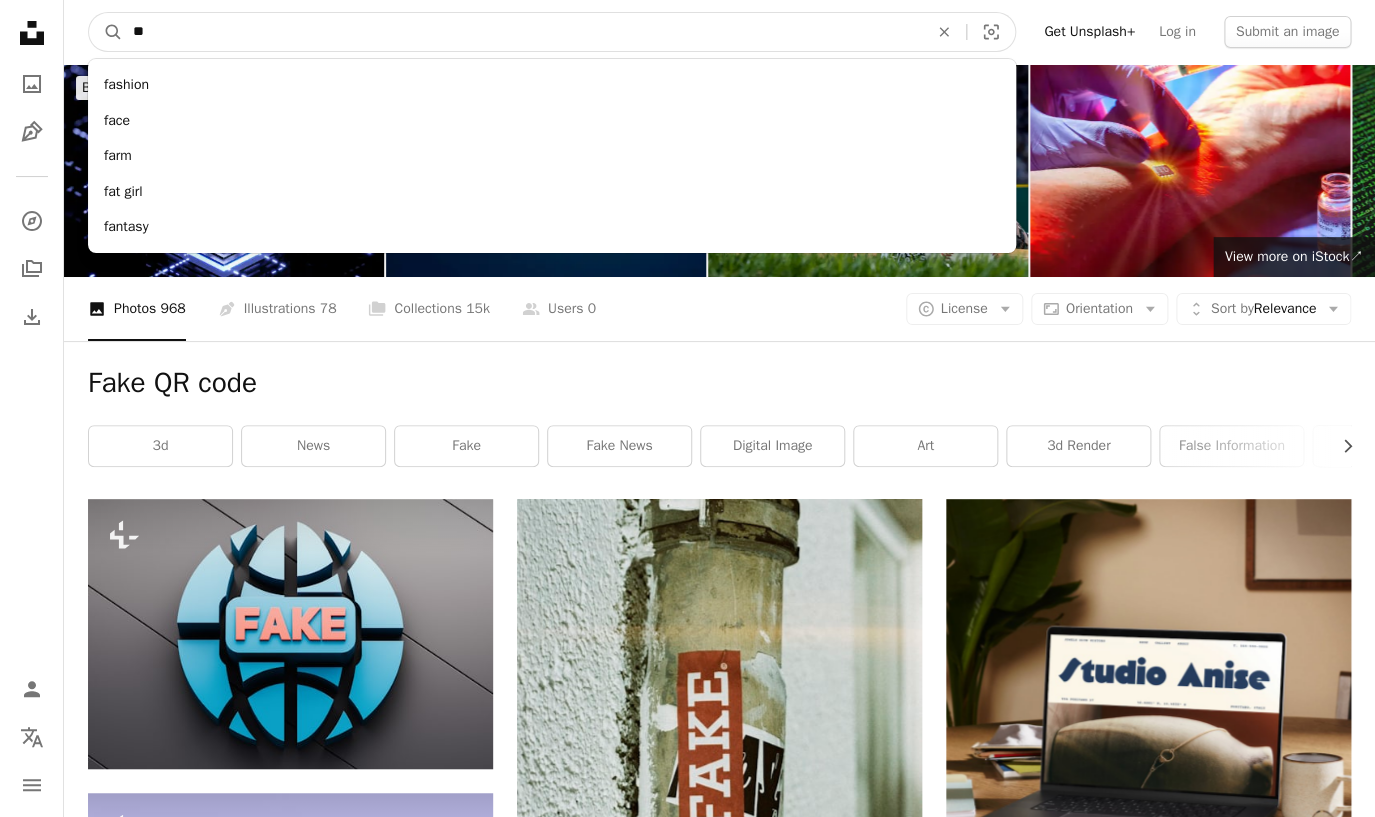 type on "*" 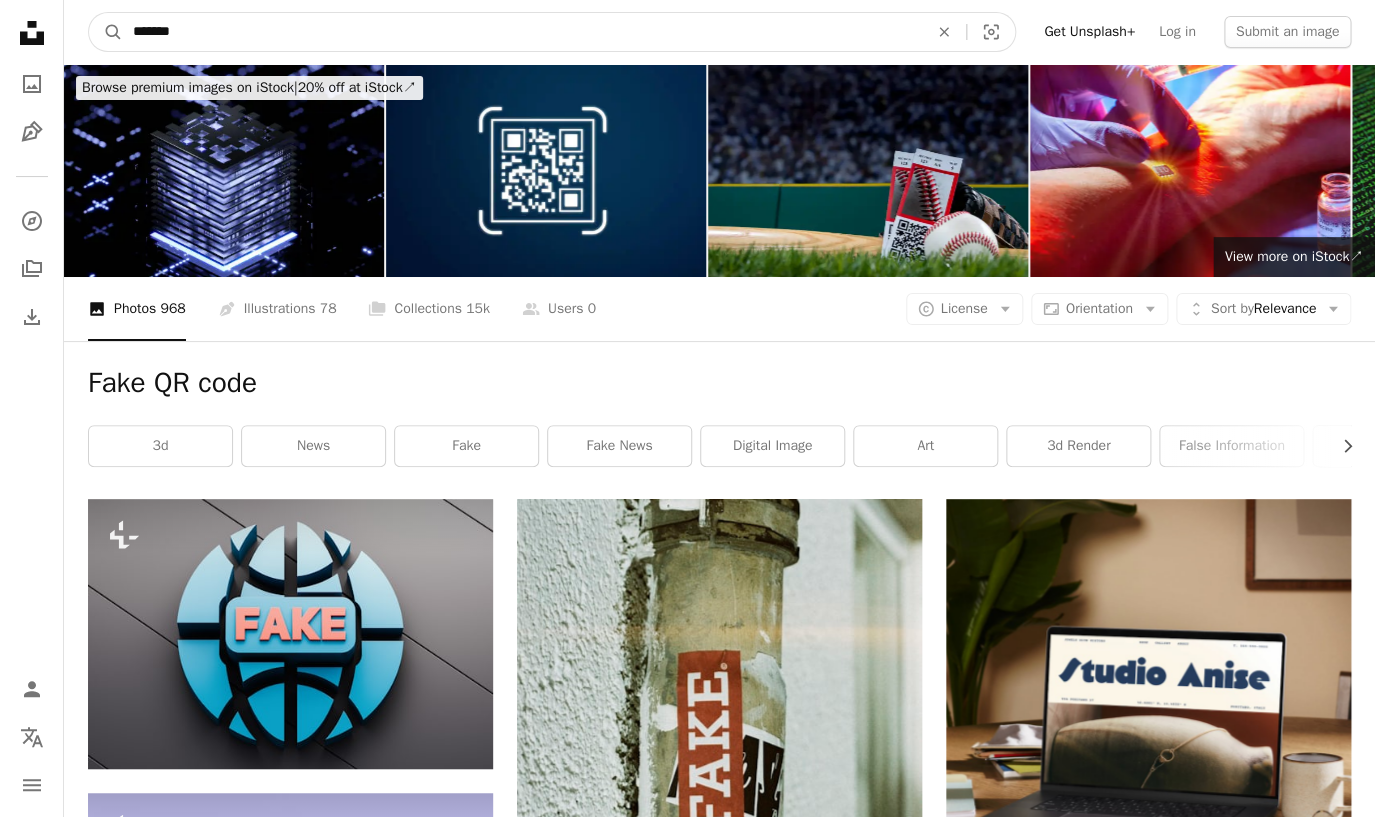 type on "*******" 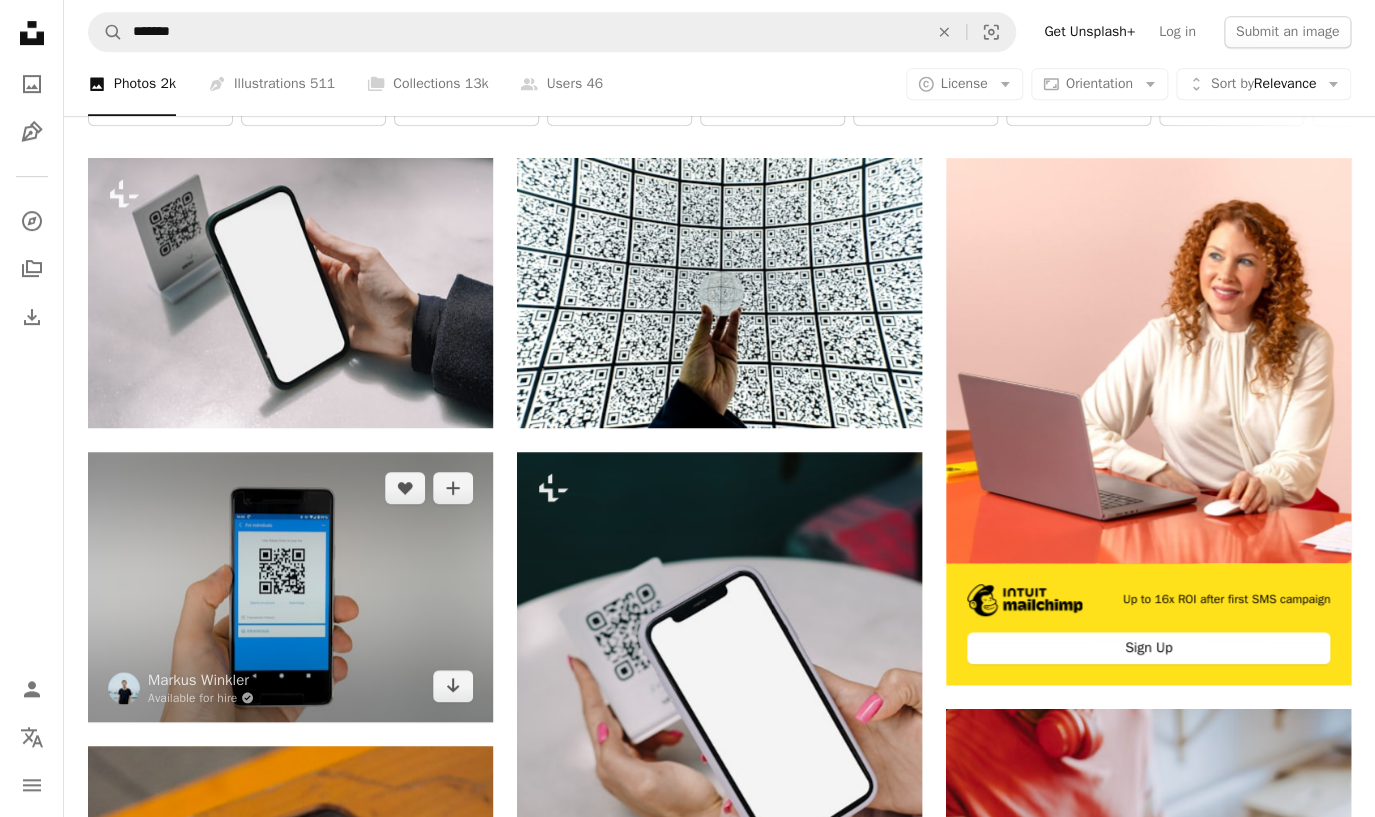 scroll, scrollTop: 326, scrollLeft: 0, axis: vertical 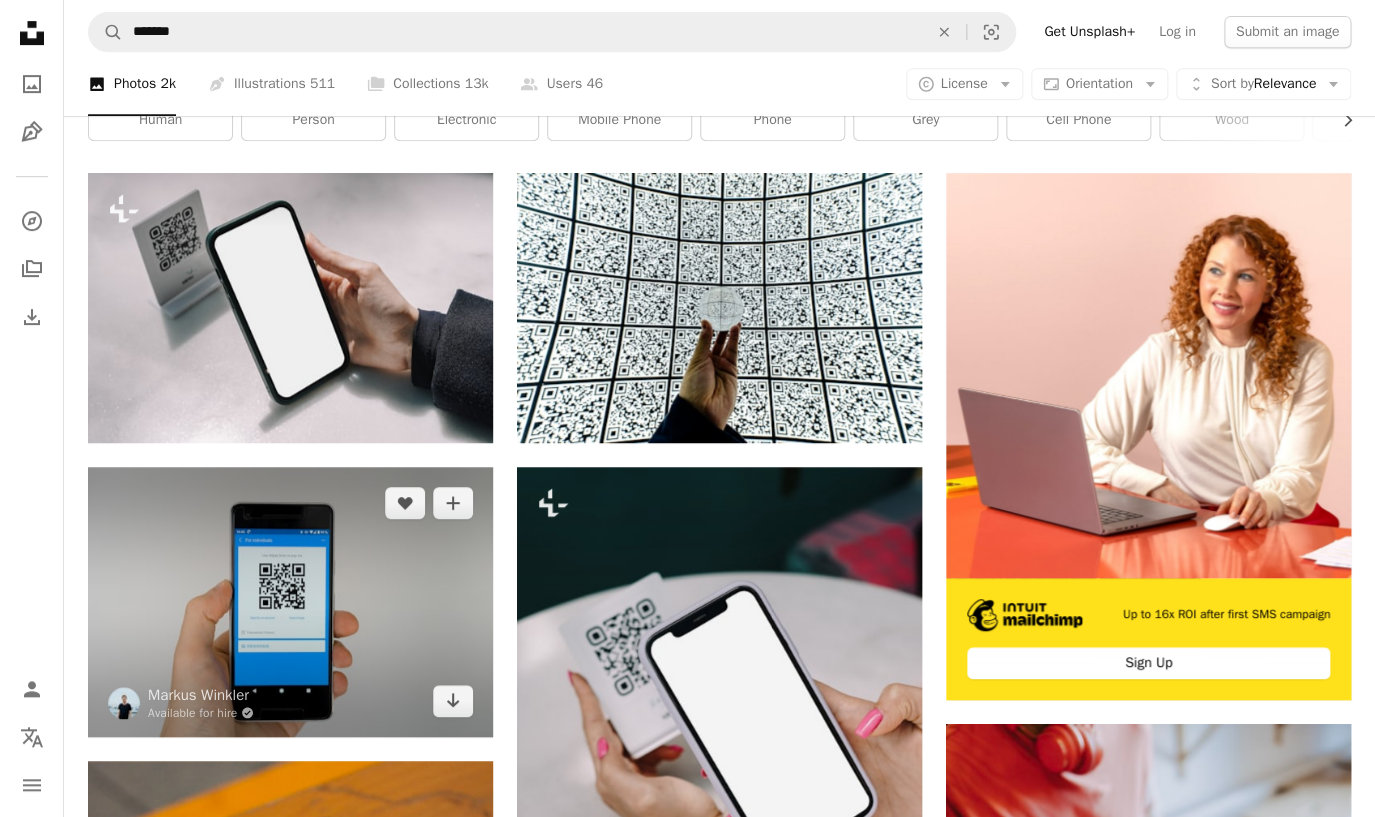 click at bounding box center [290, 602] 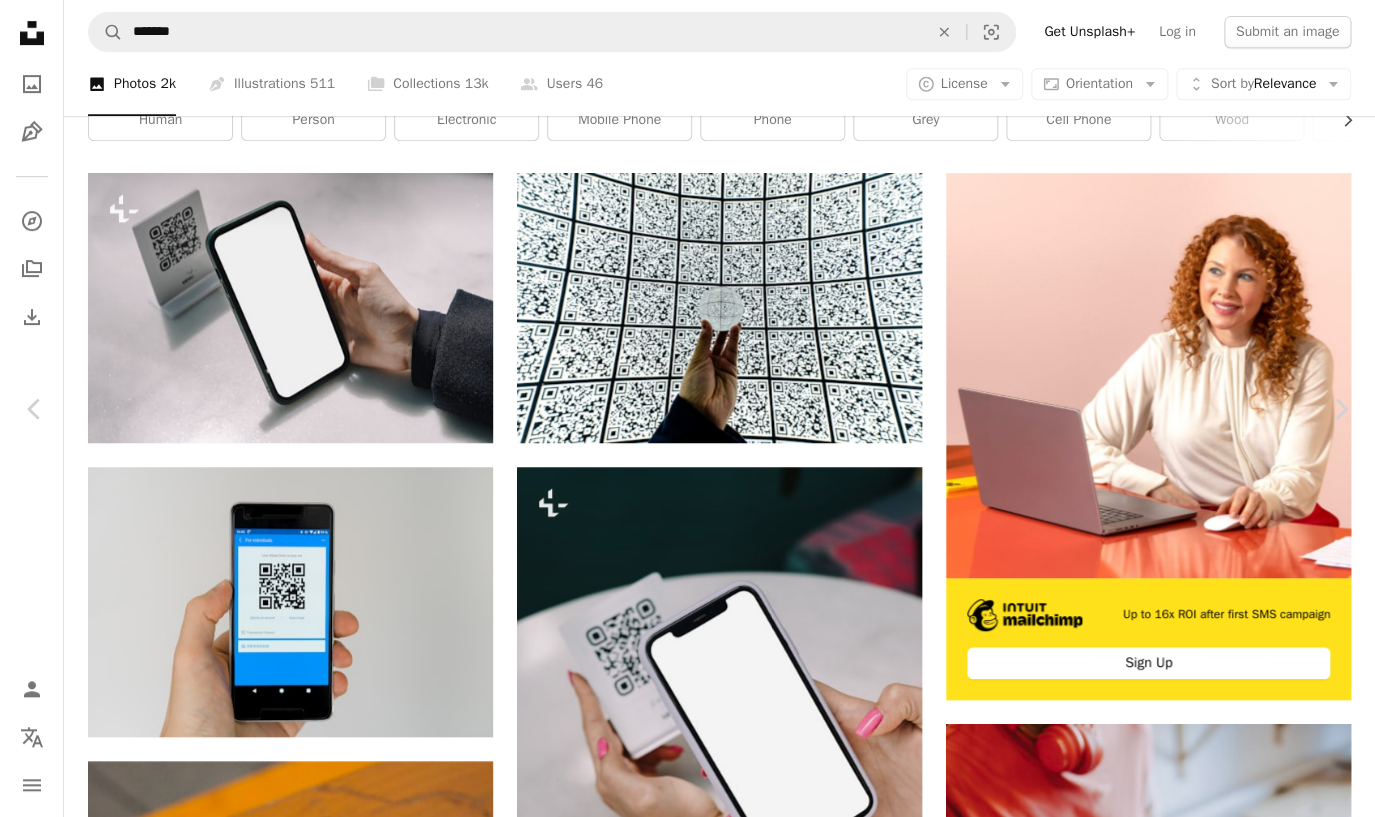 click on "An X shape" at bounding box center (20, 20) 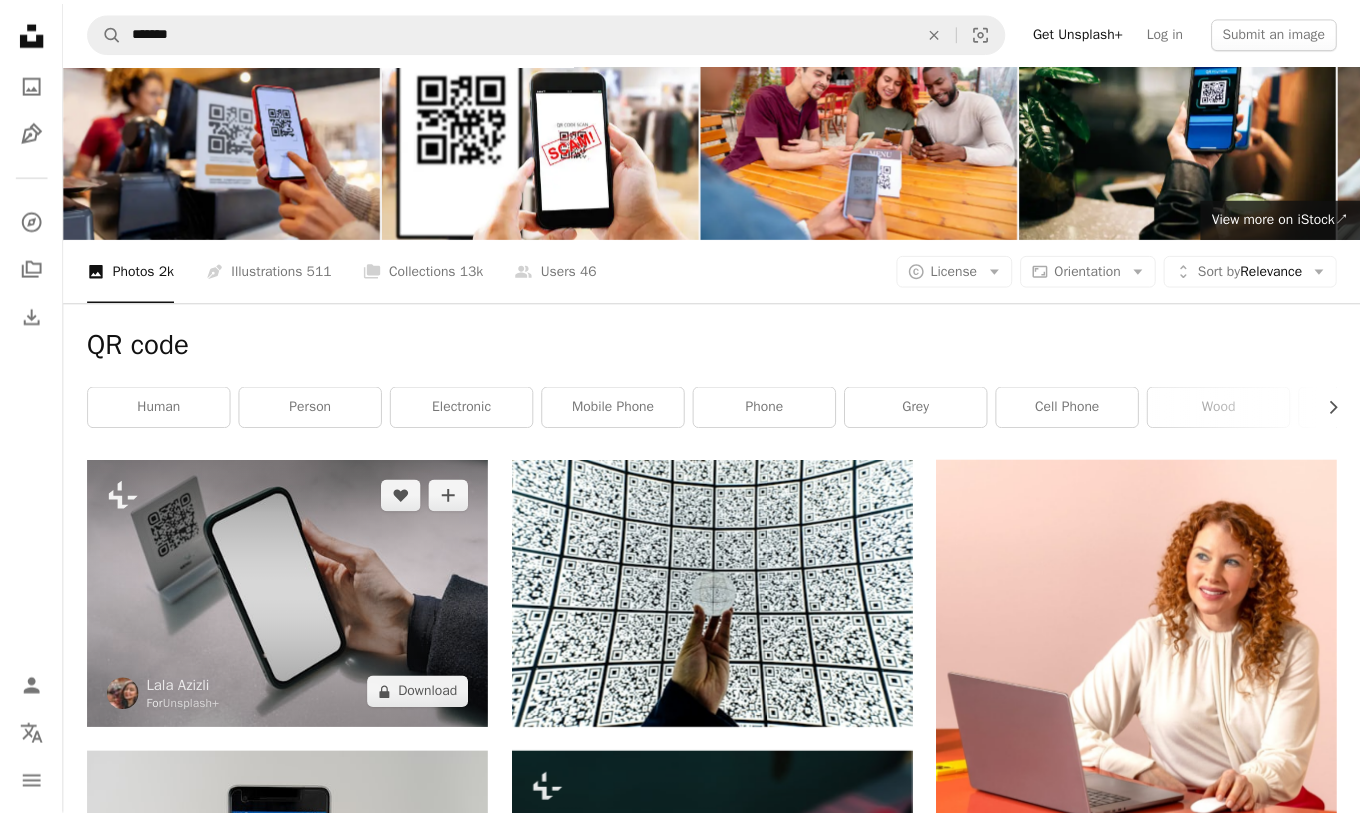 scroll, scrollTop: 0, scrollLeft: 0, axis: both 